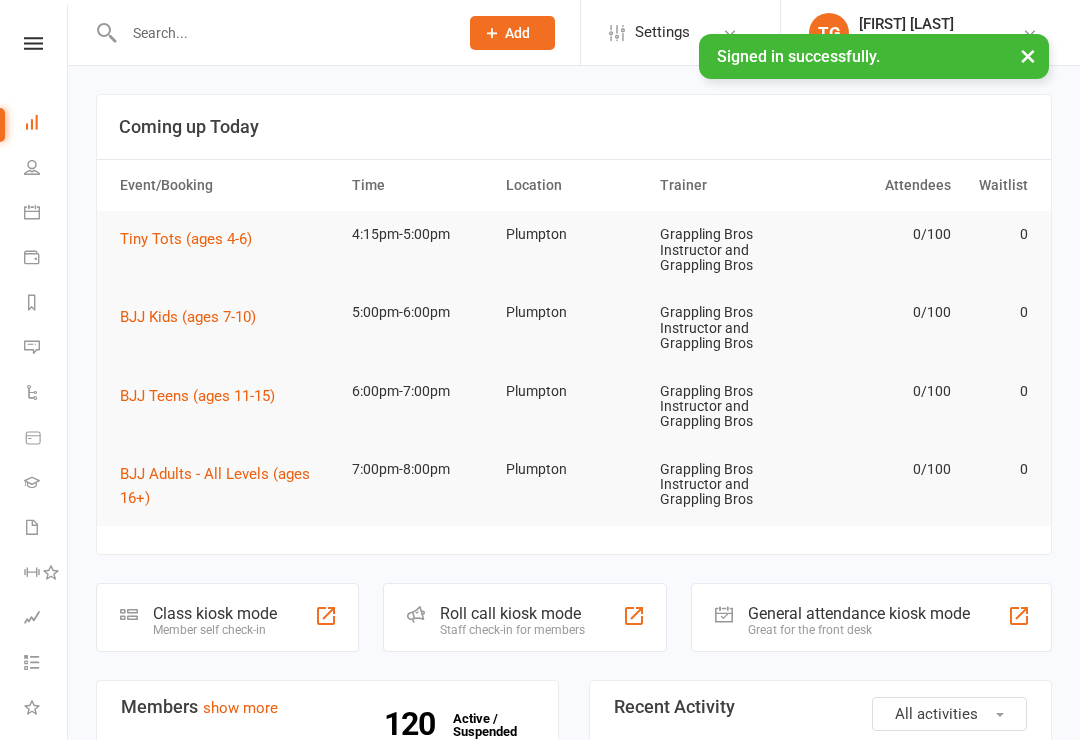 scroll, scrollTop: 0, scrollLeft: 0, axis: both 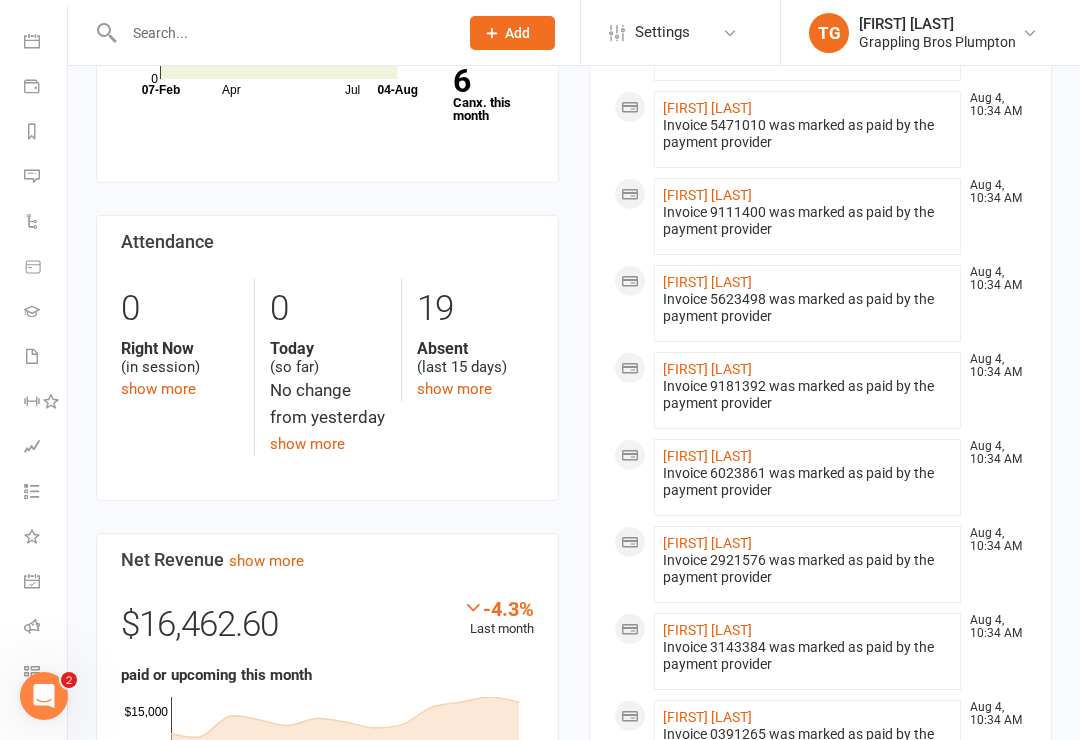 click at bounding box center [32, 671] 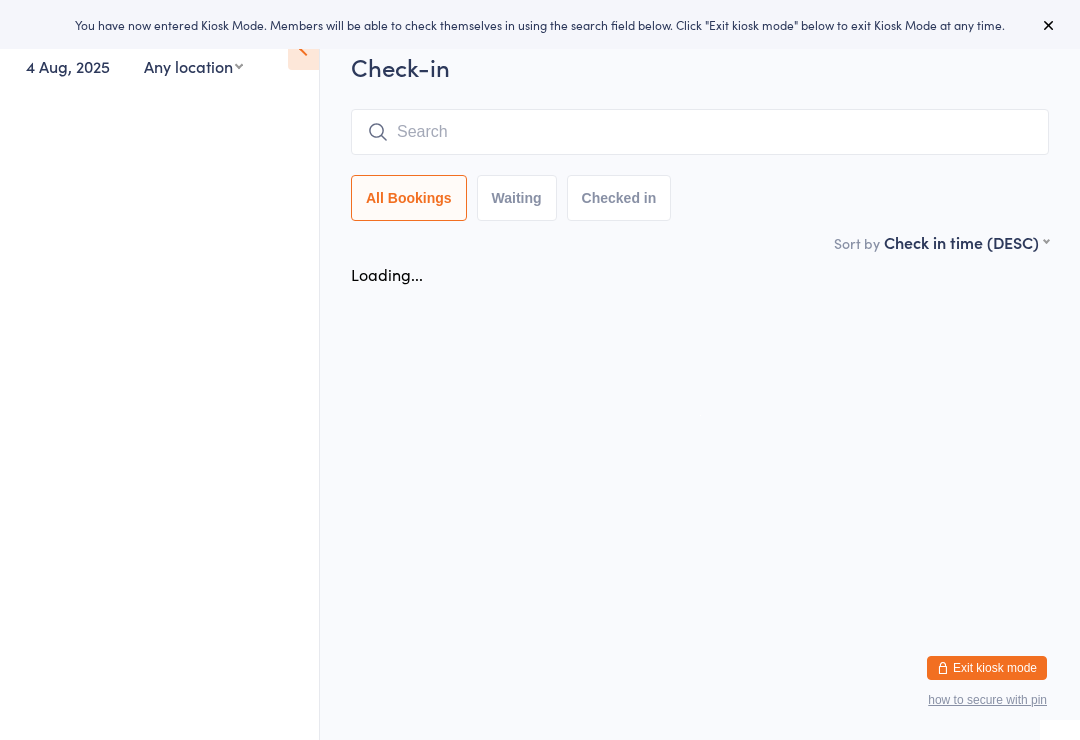scroll, scrollTop: 0, scrollLeft: 0, axis: both 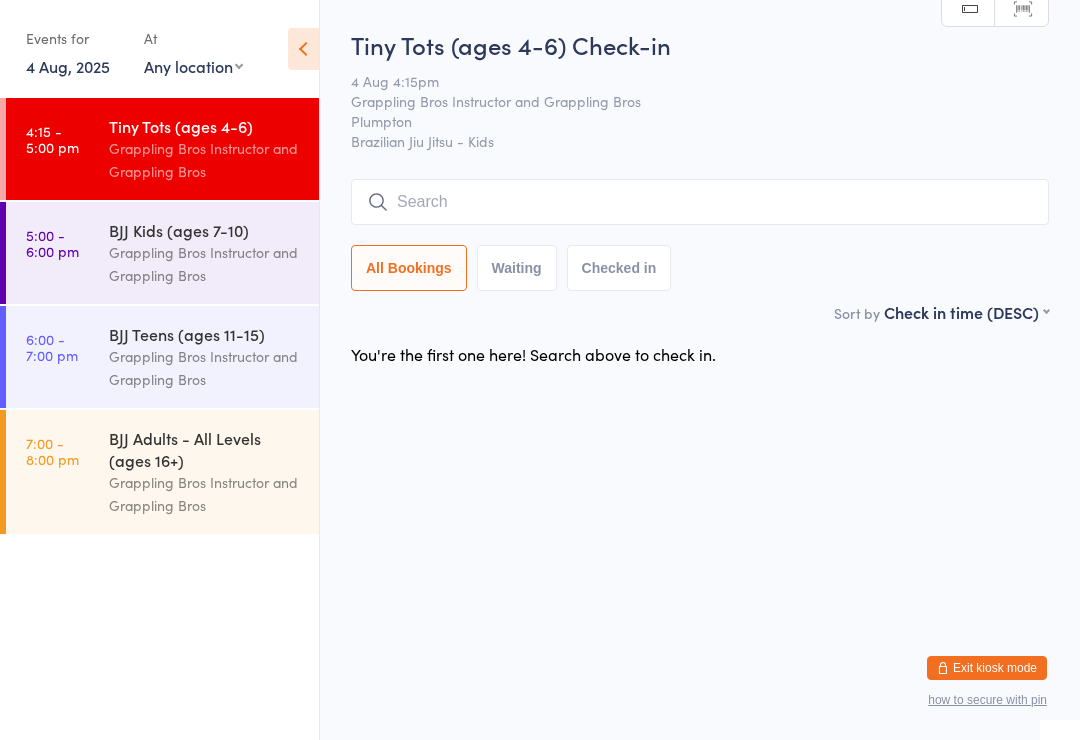 click on "Tiny Tots (ages 4-6)" at bounding box center [205, 126] 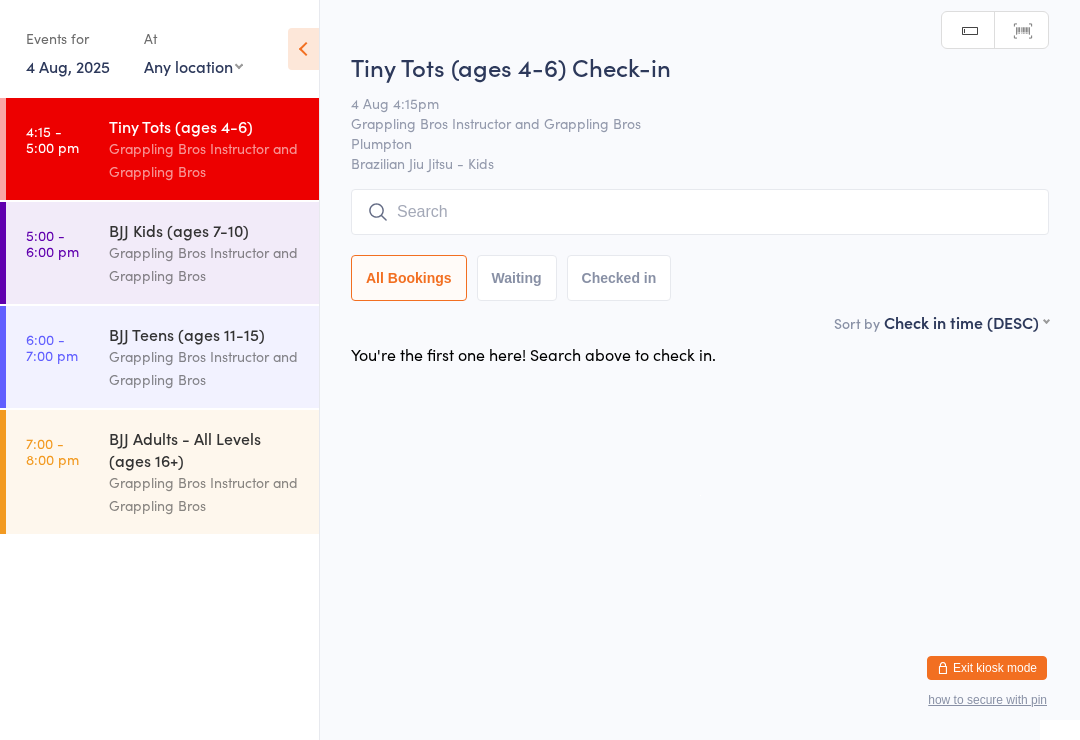 click on "Grappling Bros Instructor and Grappling Bros" at bounding box center [205, 160] 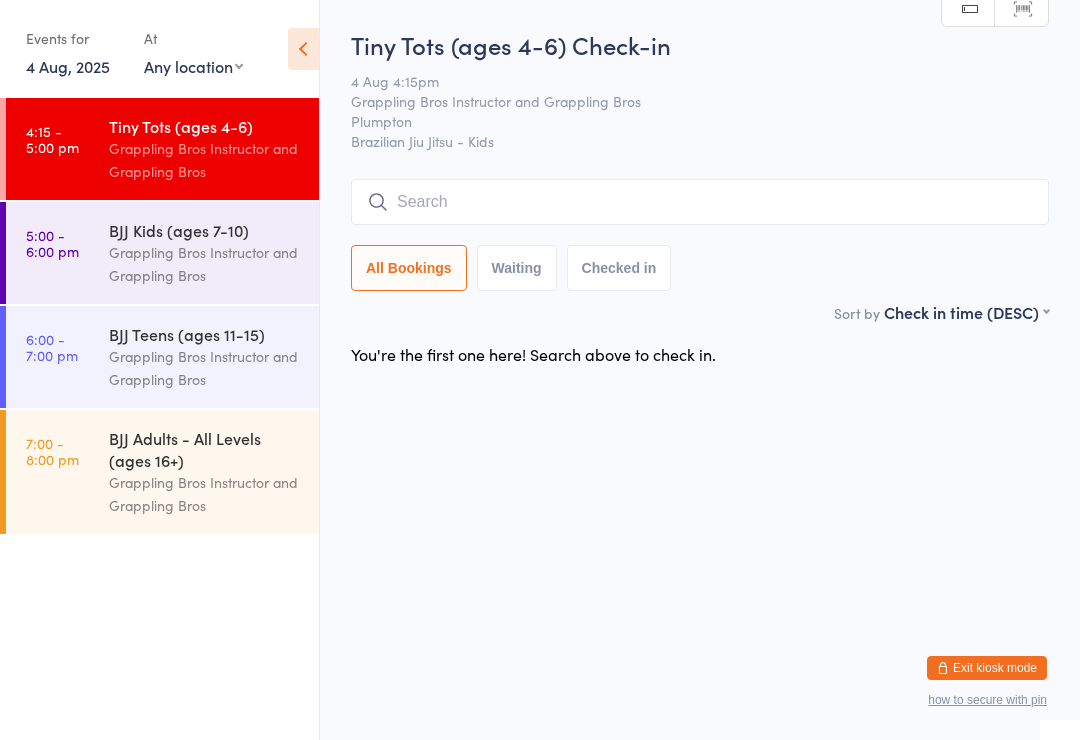 click on "Grappling Bros Instructor and Grappling Bros" at bounding box center [205, 264] 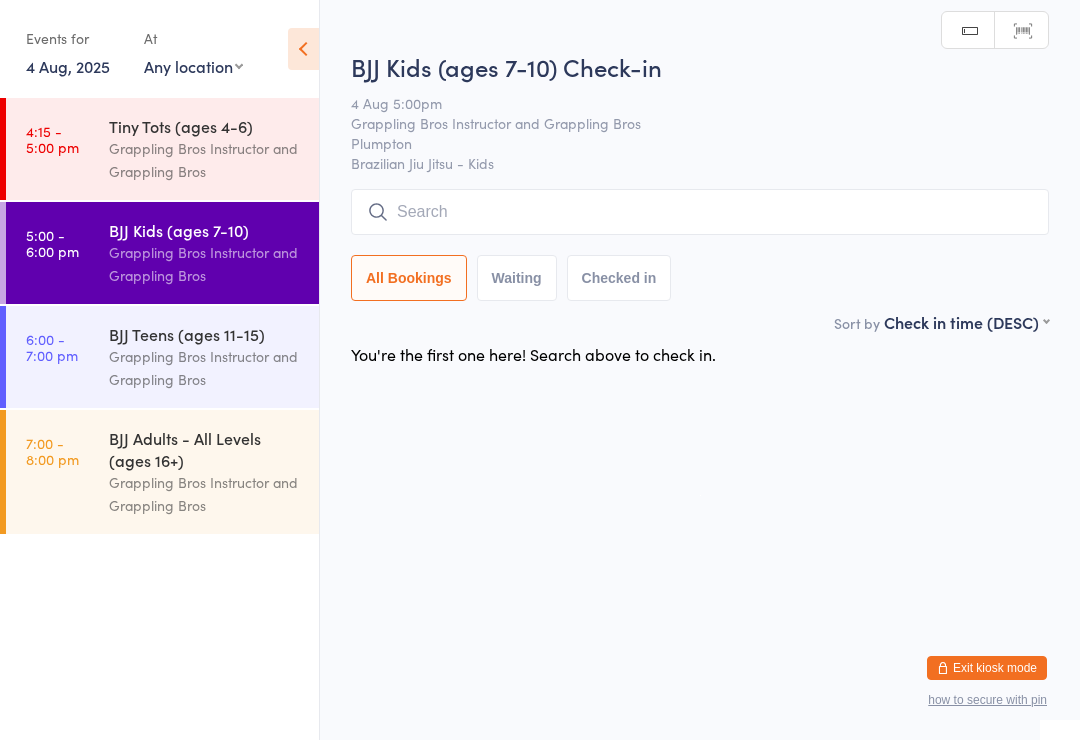 click on "BJJ Kids (ages 7-10) Check-in 4 Aug 5:00pm  Grappling Bros Instructor and Grappling Bros  Plumpton  Brazilian Jiu Jitsu - Kids  Manual search Scanner input All Bookings Waiting  Checked in" at bounding box center [700, 180] 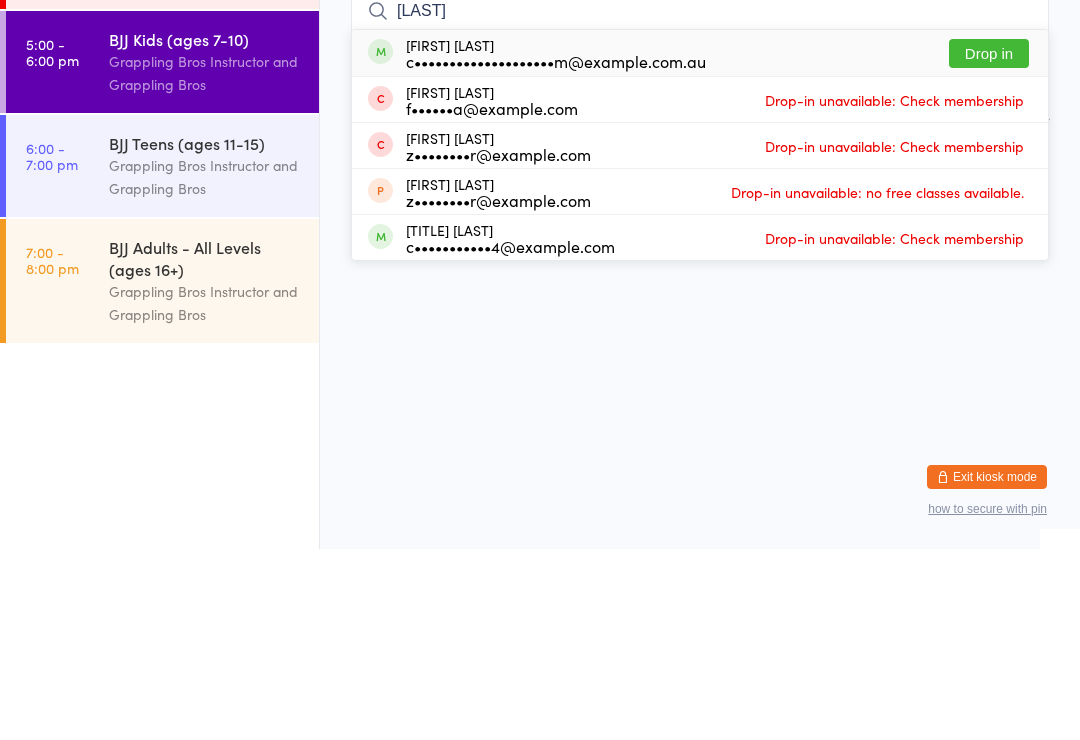 type on "[LAST]" 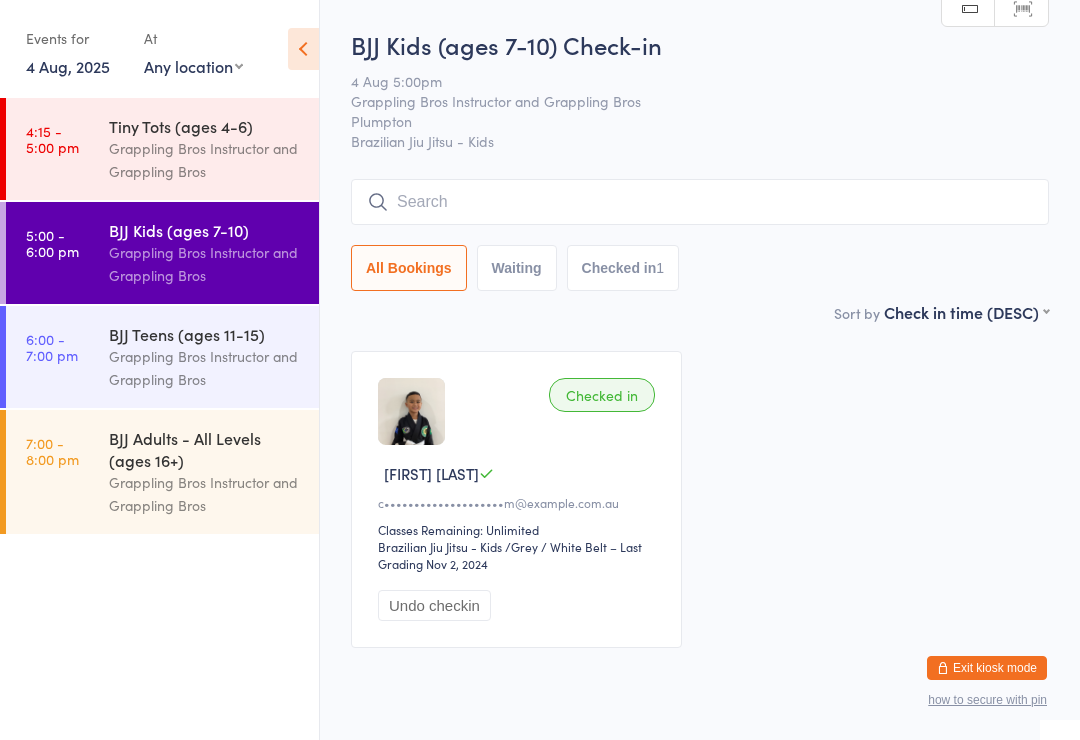 click at bounding box center (700, 202) 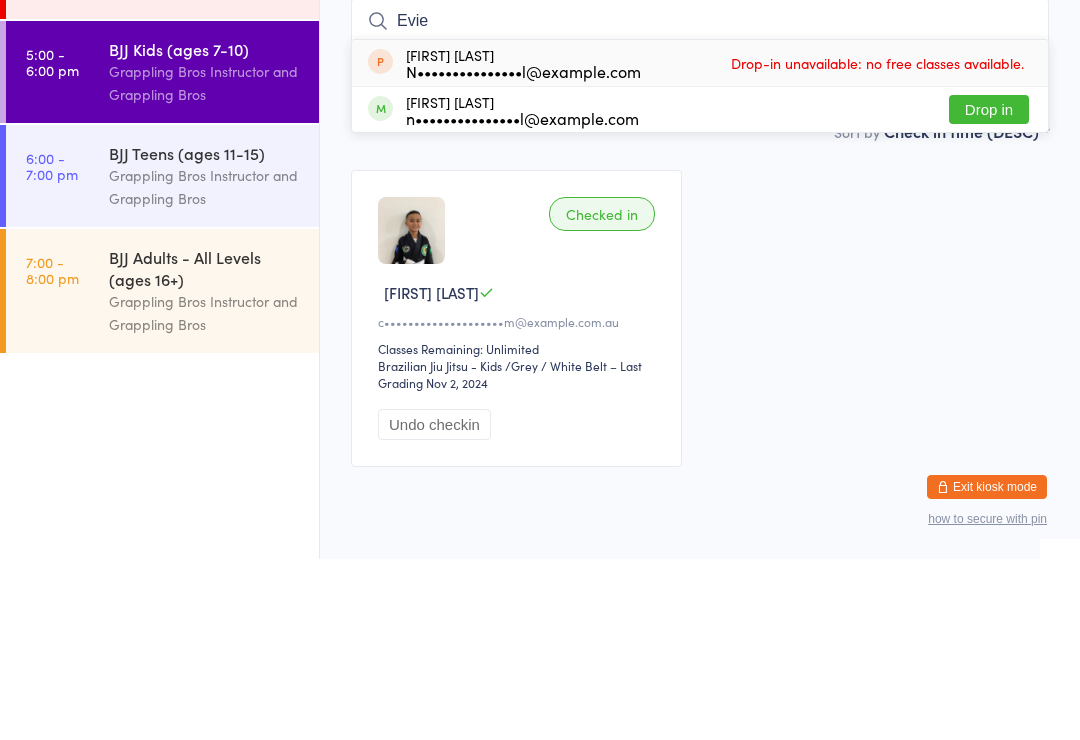 type on "Evie" 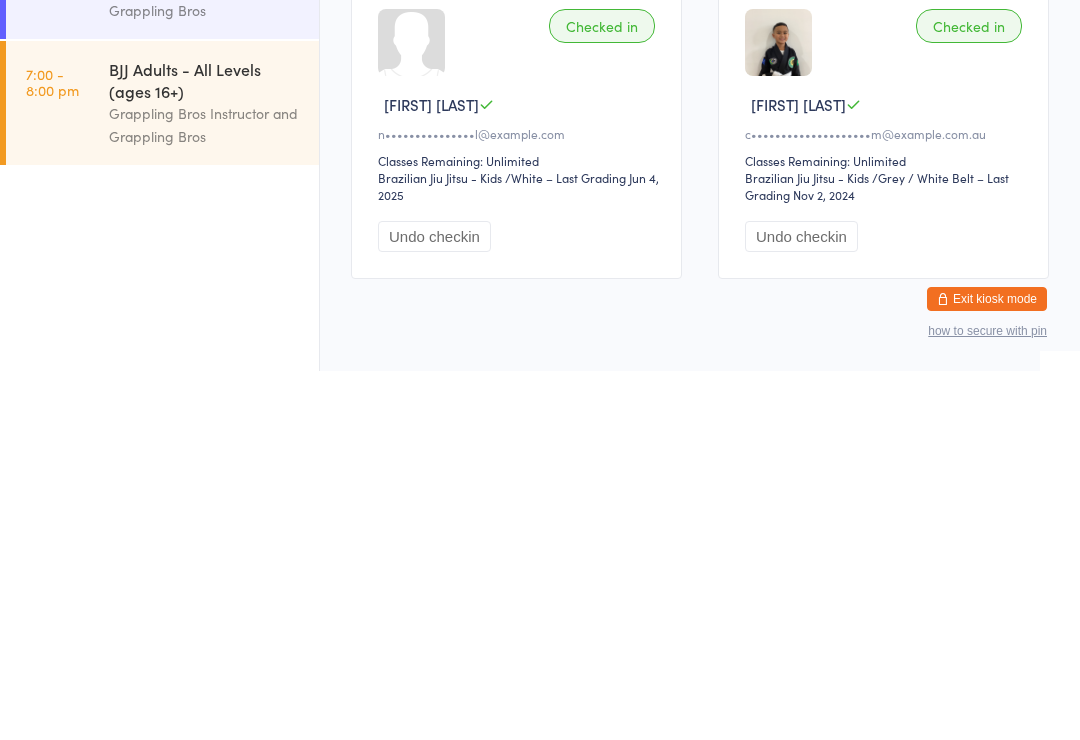 click on "Checked in" at bounding box center (602, 395) 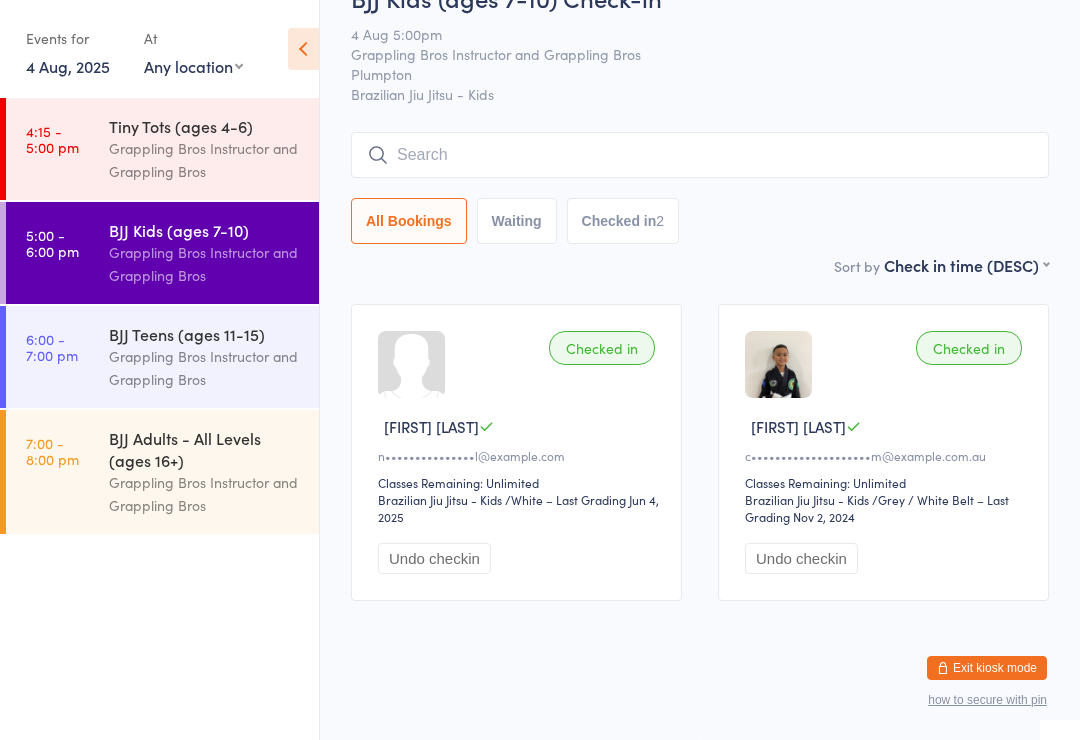 click on "Checked in" at bounding box center [602, 348] 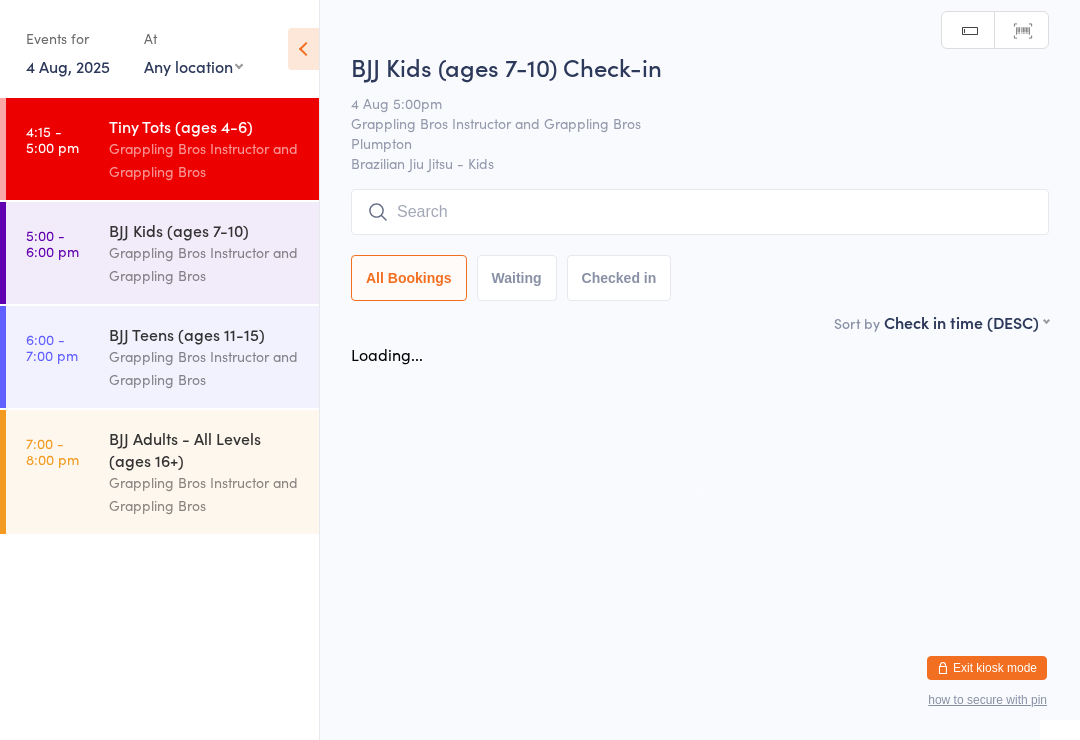 scroll, scrollTop: 0, scrollLeft: 0, axis: both 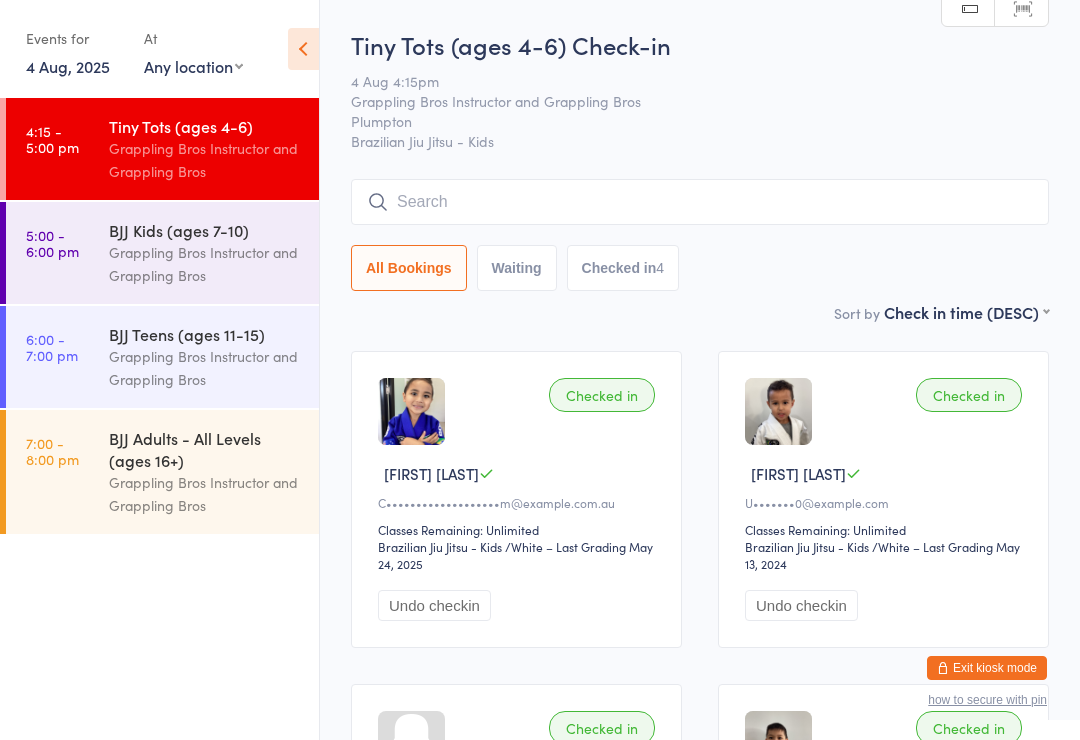 click on "Grappling Bros Instructor and Grappling Bros" at bounding box center [205, 494] 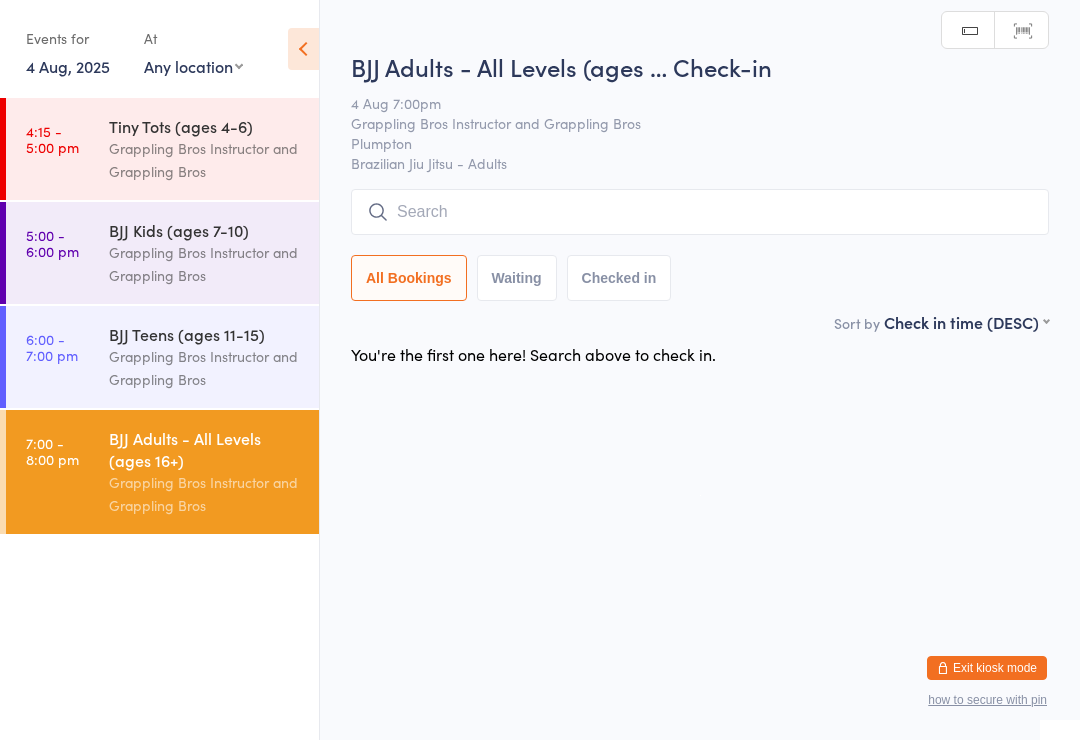 click on "6:00 - 7:00 pm BJJ Teens (ages 11-15) Grappling Bros Instructor and Grappling Bros" at bounding box center (162, 357) 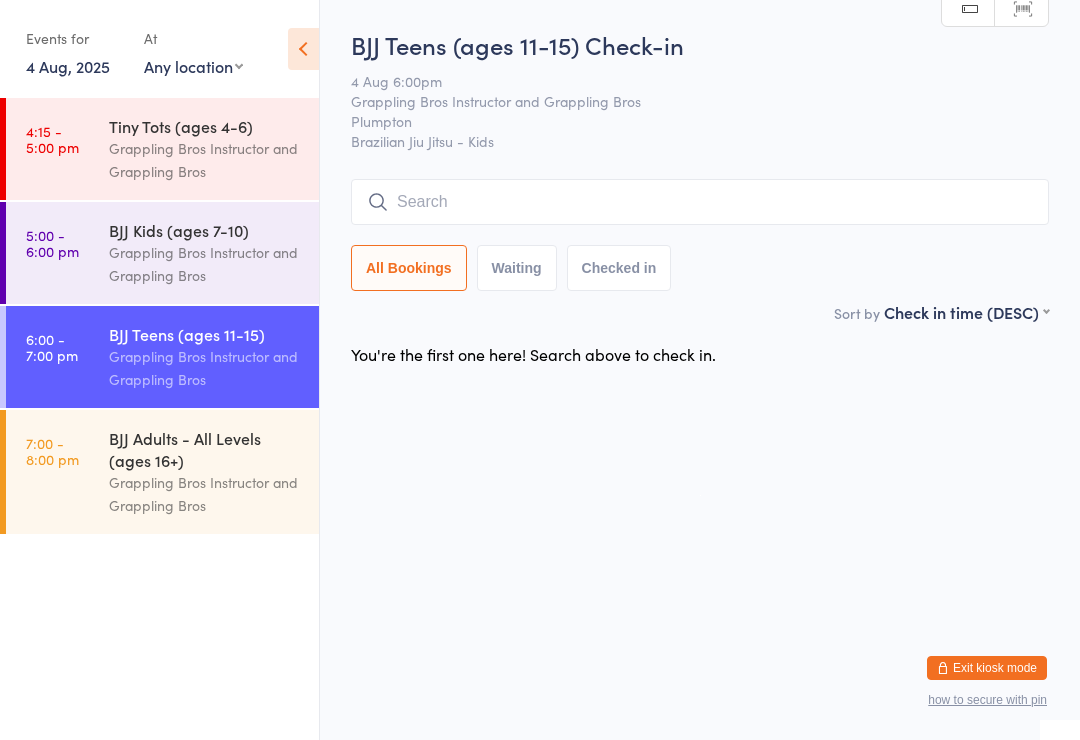 click on "Grappling Bros Instructor and Grappling Bros" at bounding box center [205, 264] 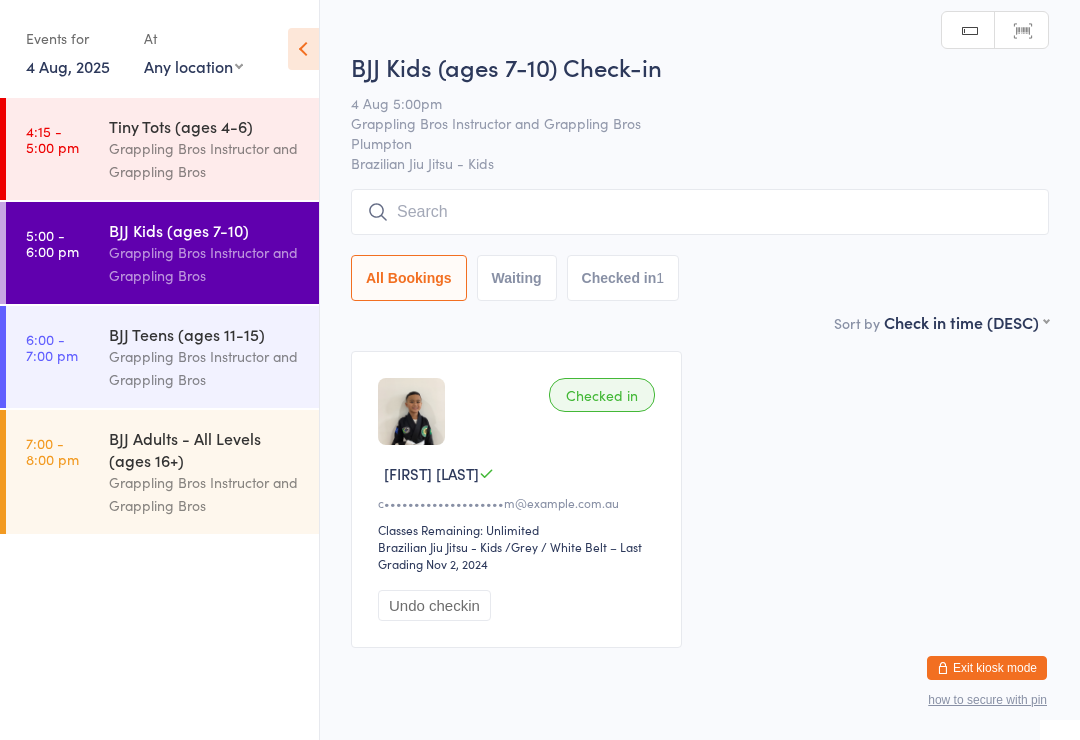 click on "6:00 - 7:00 pm BJJ Teens (ages 11-15) Grappling Bros Instructor and Grappling Bros" at bounding box center (162, 357) 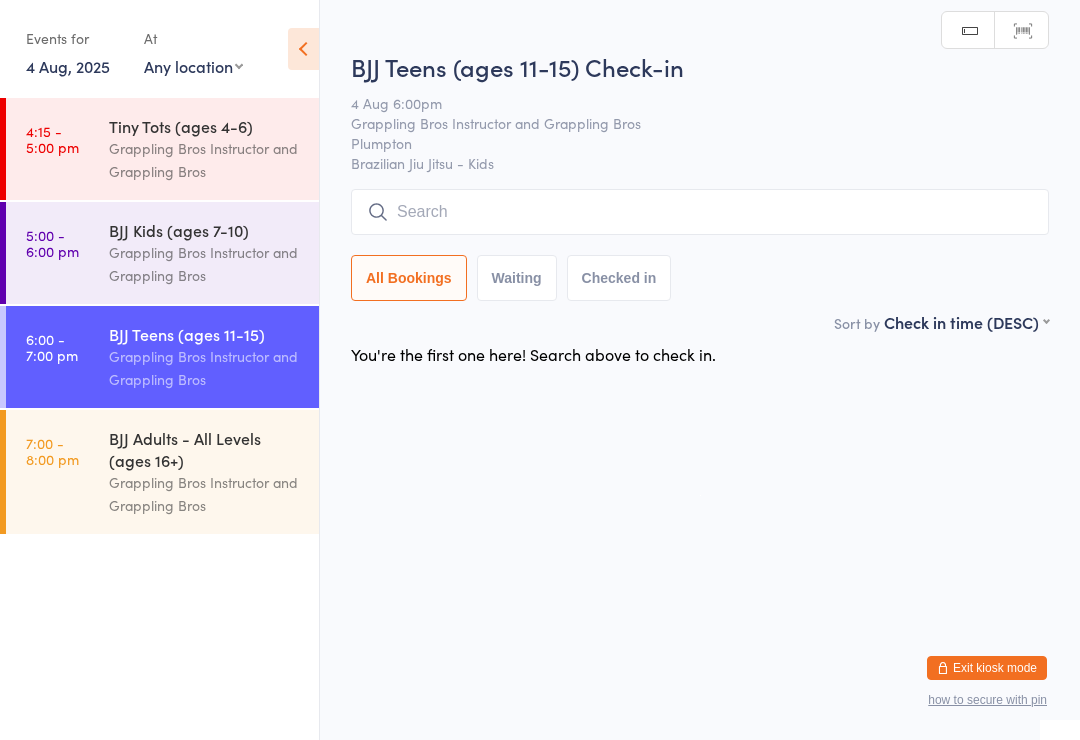 click on "4:15 - 5:00 pm Tiny Tots (ages 4-6) Grappling Bros Instructor and Grappling Bros" at bounding box center (162, 149) 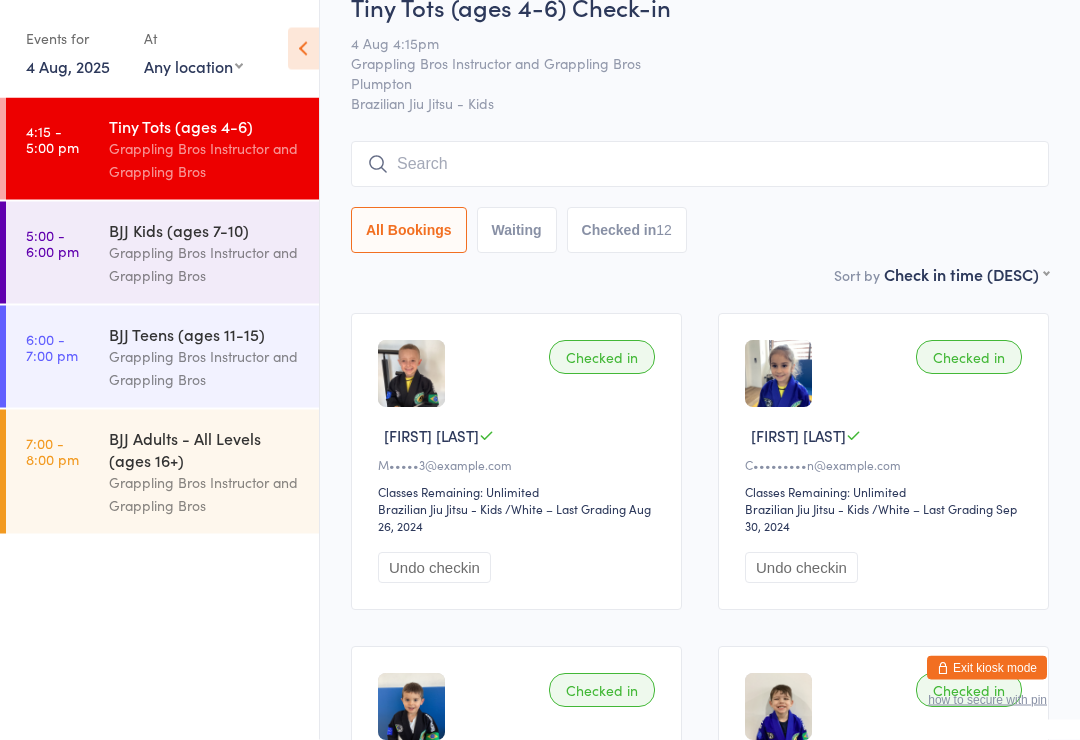 scroll, scrollTop: 0, scrollLeft: 0, axis: both 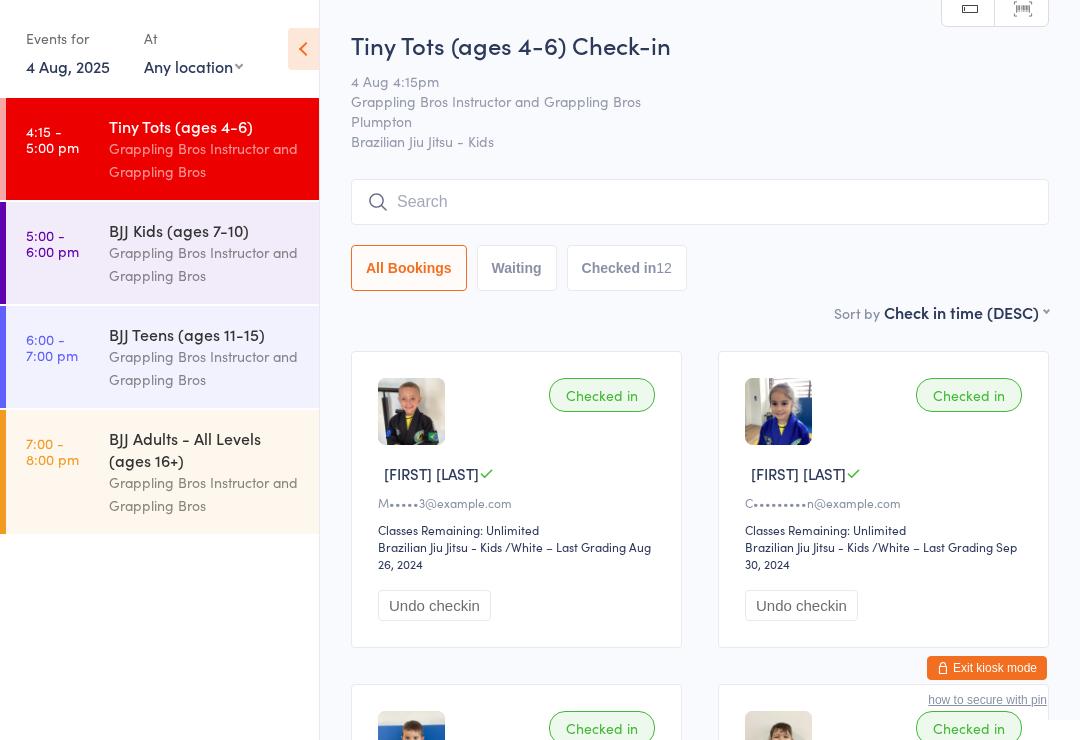 click at bounding box center (700, 202) 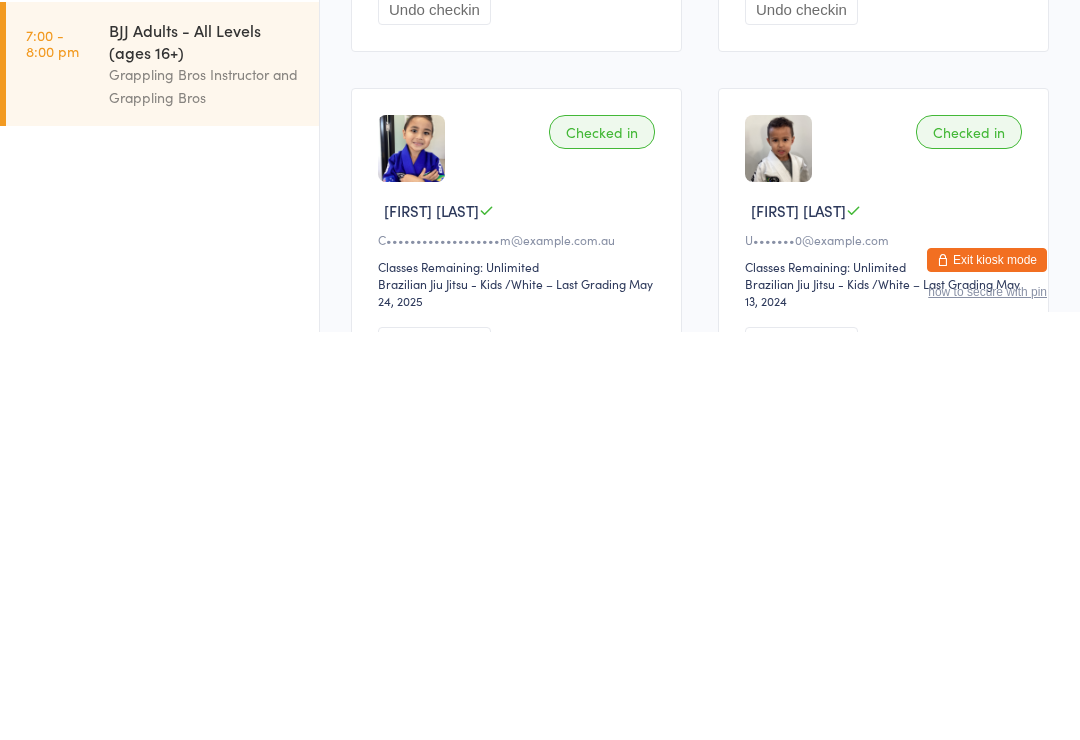 scroll, scrollTop: 1189, scrollLeft: 0, axis: vertical 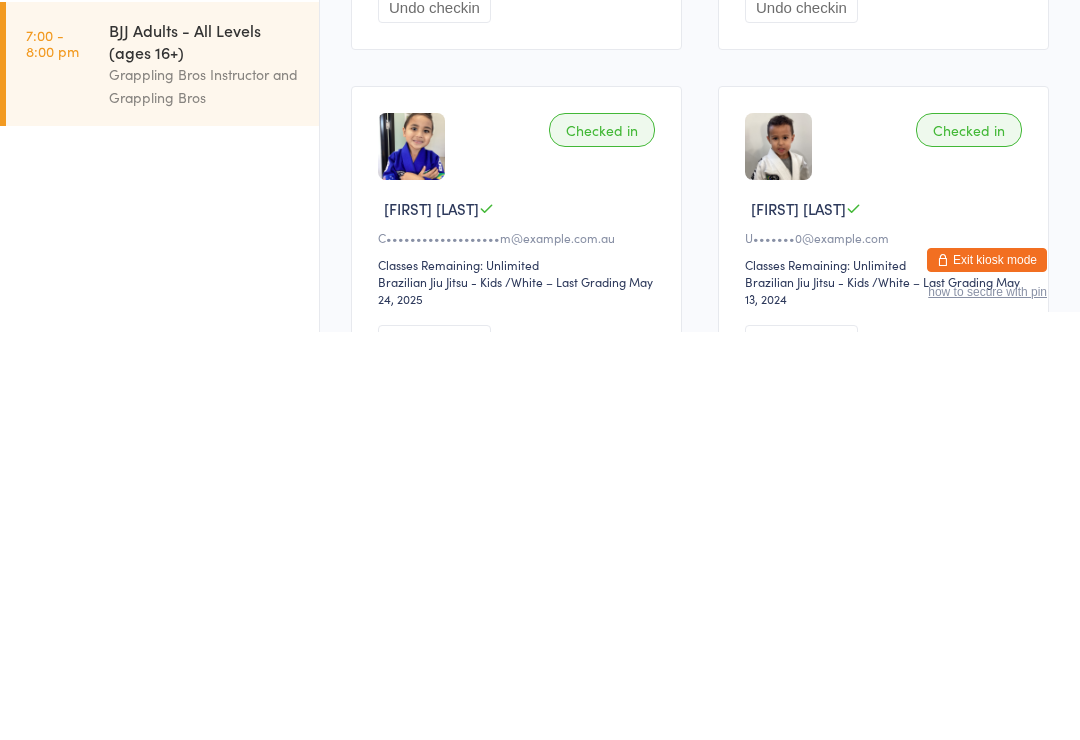 click on "Checked in [FIRST] [LAST]  [EMAIL] Classes Remaining: Unlimited Brazilian Jiu Jitsu - Kids  Brazilian Jiu Jitsu - Kids   /  White – Last Grading May 13, 2024   Undo checkin" at bounding box center [883, 642] 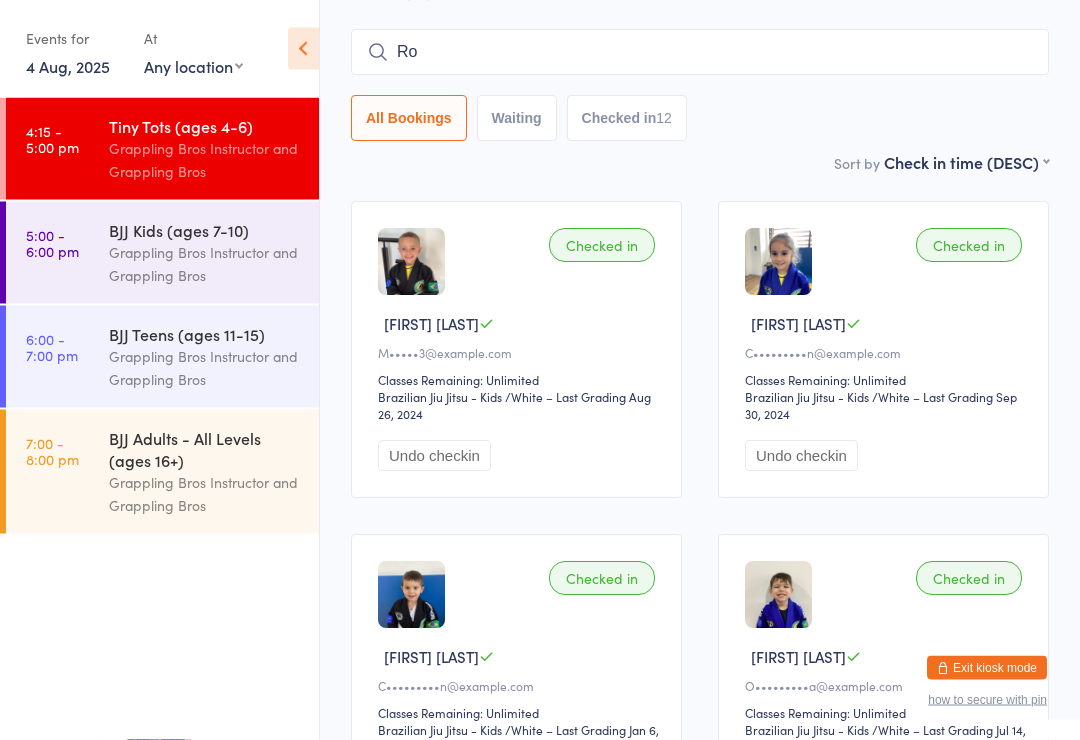 scroll, scrollTop: 0, scrollLeft: 0, axis: both 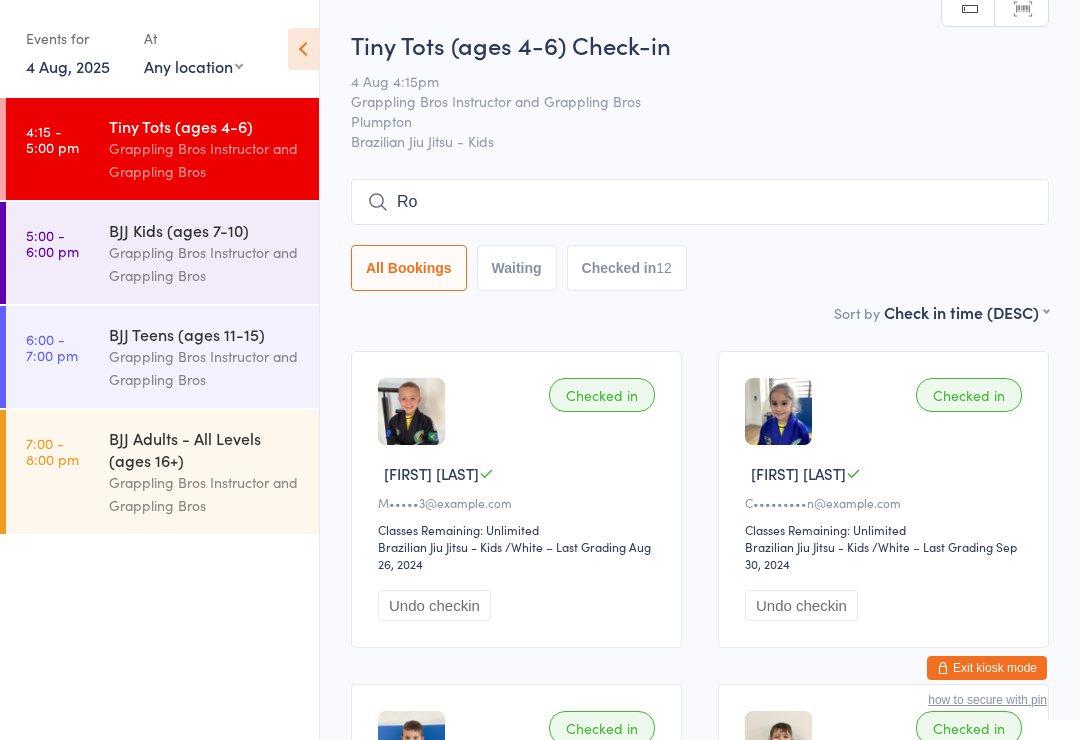 click on "Ro" at bounding box center [700, 202] 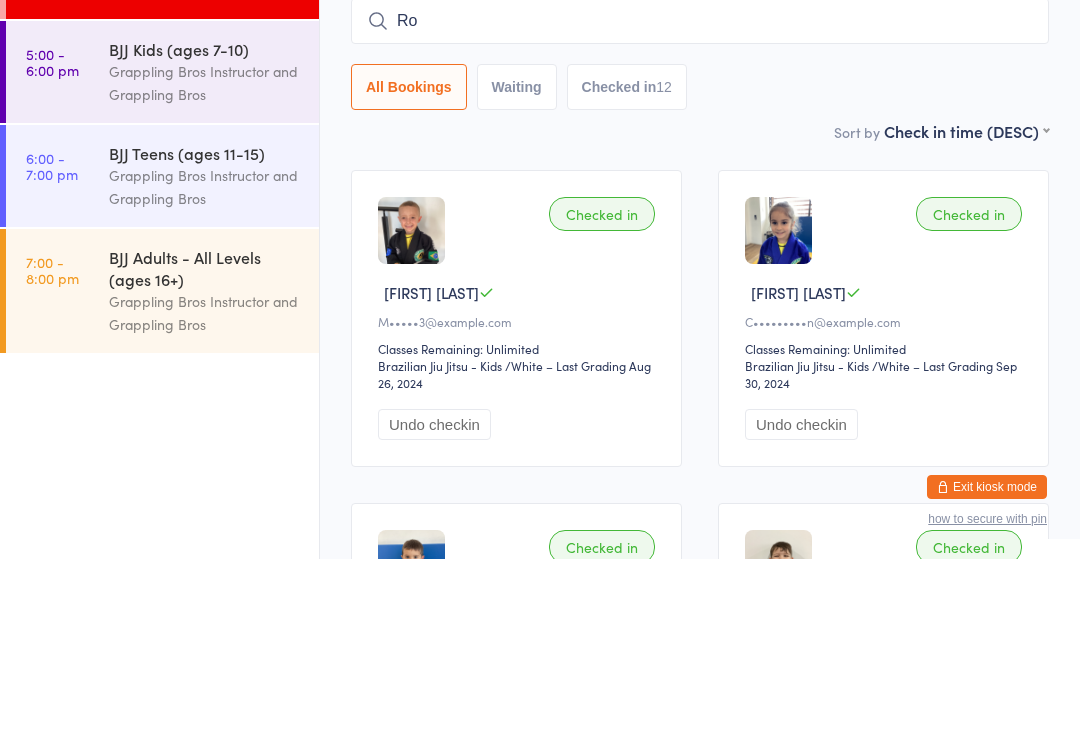 click on "Ro" at bounding box center (700, 202) 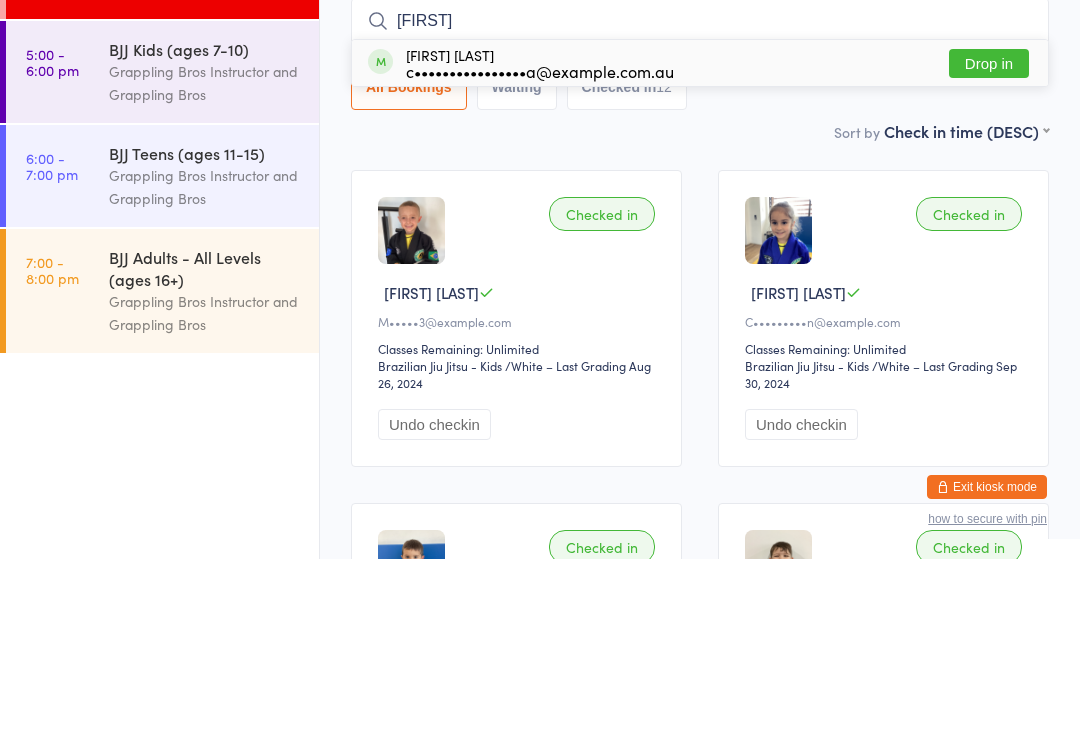 type on "[FIRST]" 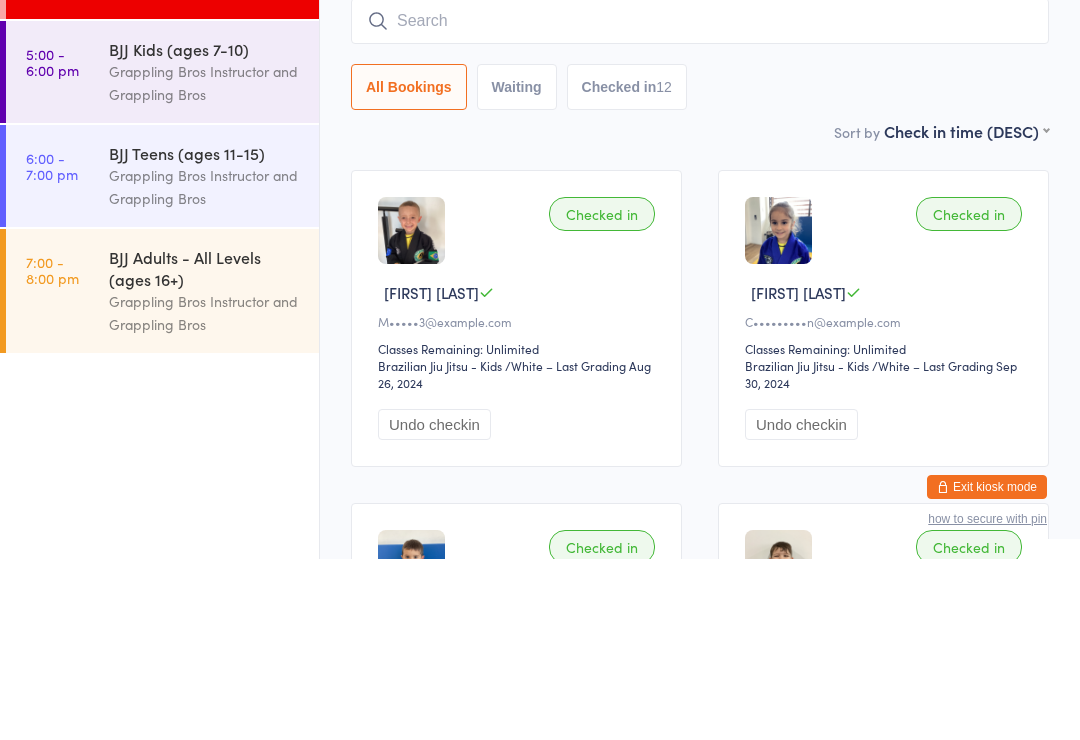 scroll, scrollTop: 181, scrollLeft: 0, axis: vertical 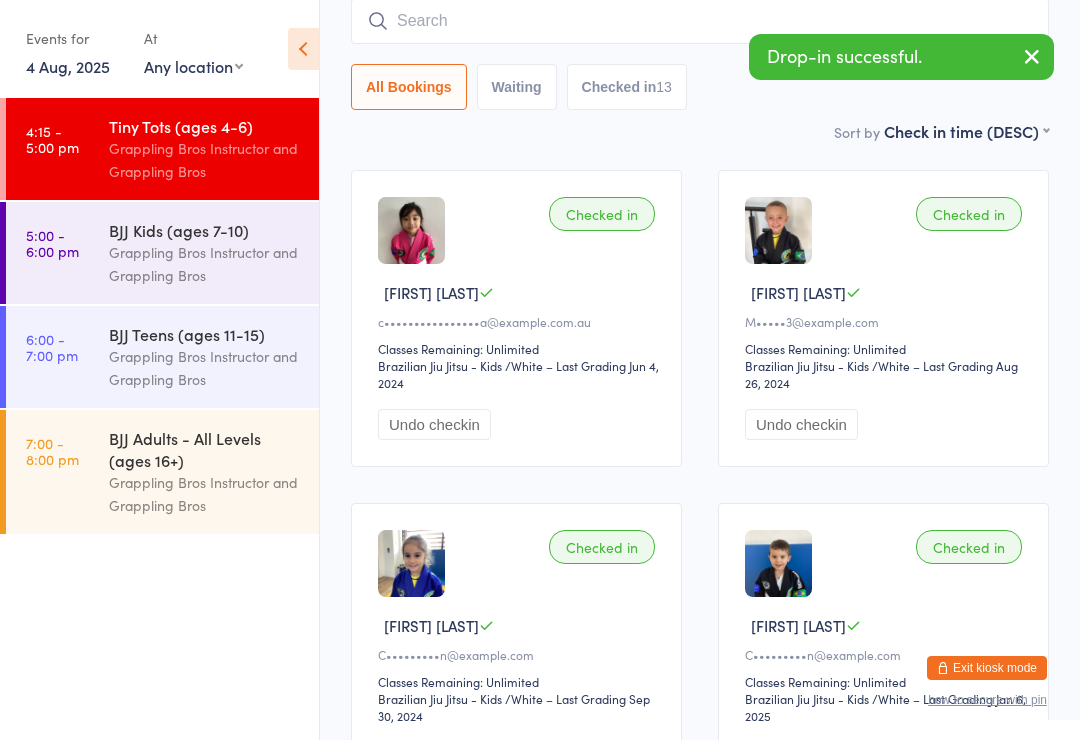 click on "4:15 - 5:00 pm Tiny Tots (ages 4-6) Grappling Bros Instructor and Grappling Bros 5:00 - 6:00 pm BJJ Kids (ages 7-10) Grappling Bros Instructor and Grappling Bros 6:00 - 7:00 pm BJJ Teens (ages 11-15) Grappling Bros Instructor and Grappling Bros 7:00 - 8:00 pm BJJ Adults - All Levels (ages 16+) Grappling Bros Instructor and Grappling Bros" at bounding box center (159, 419) 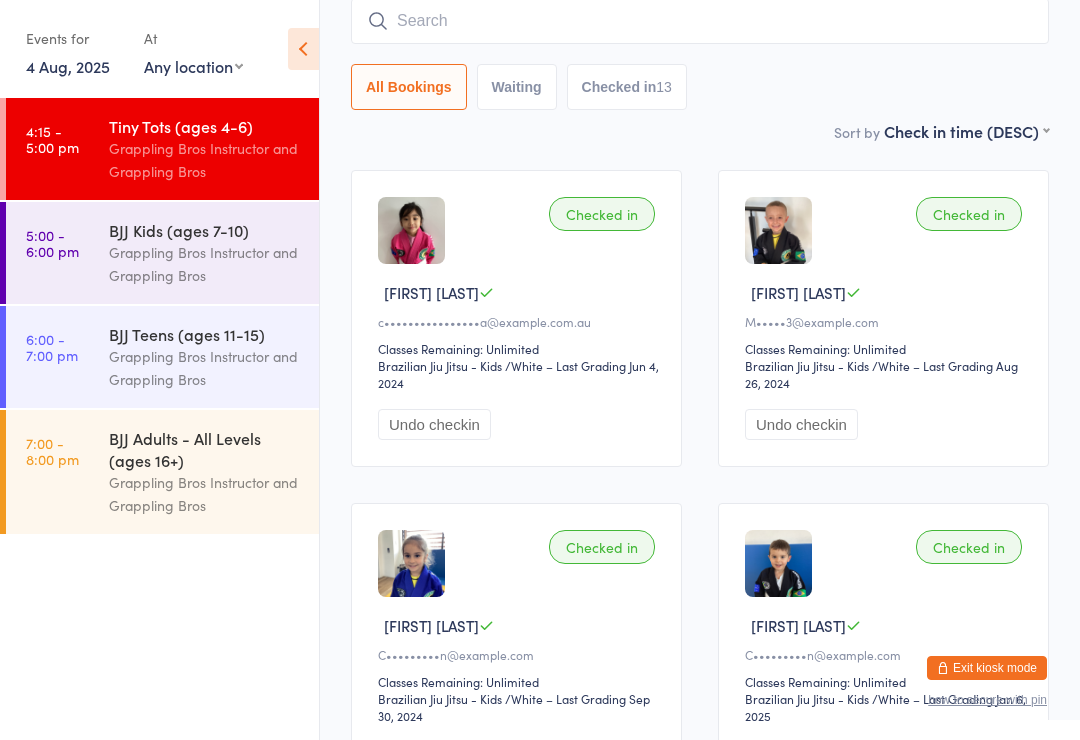 click on "6:00 - 7:00 pm BJJ Teens (ages 11-15) Grappling Bros Instructor and Grappling Bros" at bounding box center [162, 357] 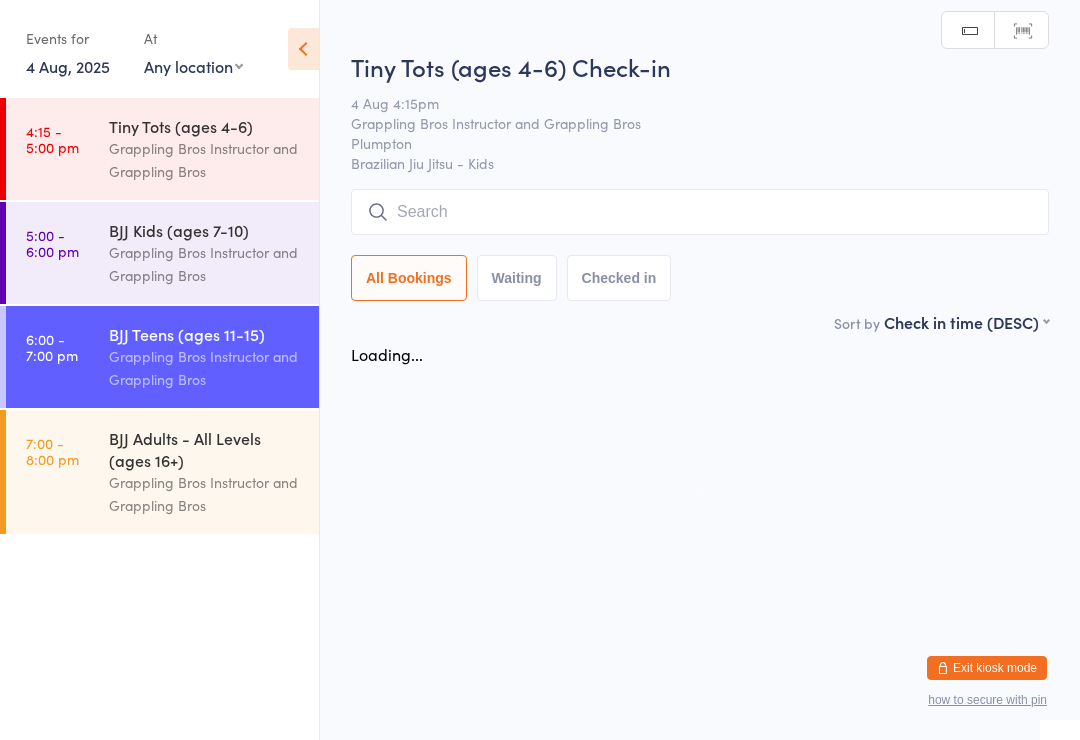 scroll, scrollTop: 0, scrollLeft: 0, axis: both 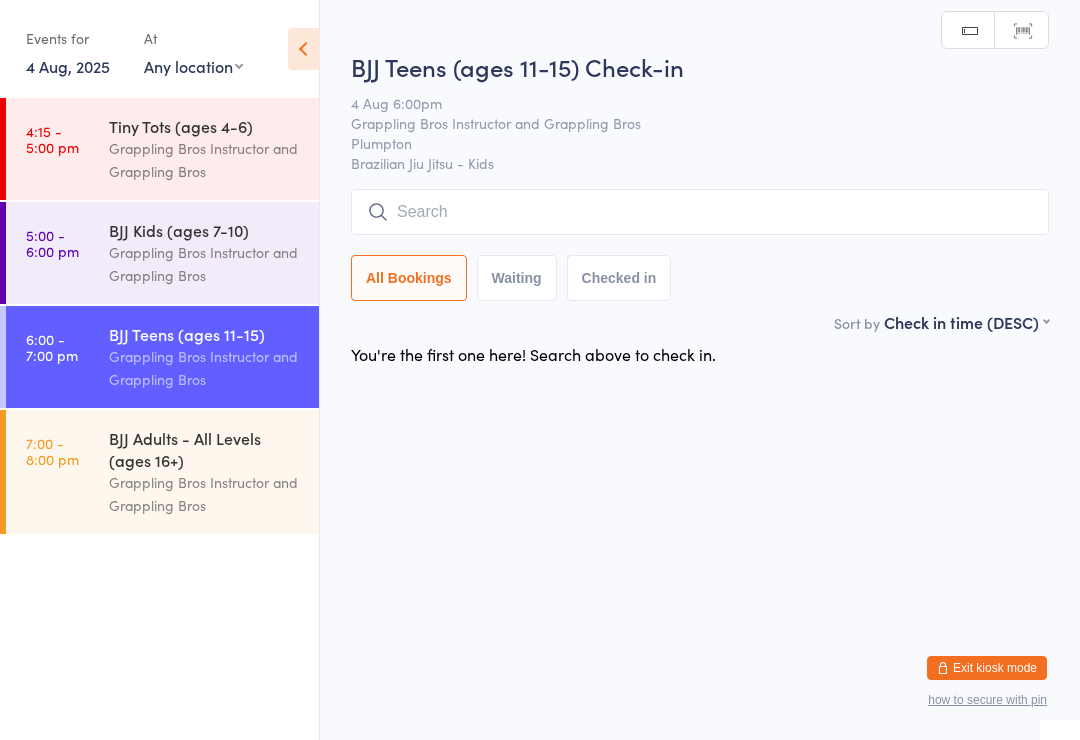 click at bounding box center (700, 212) 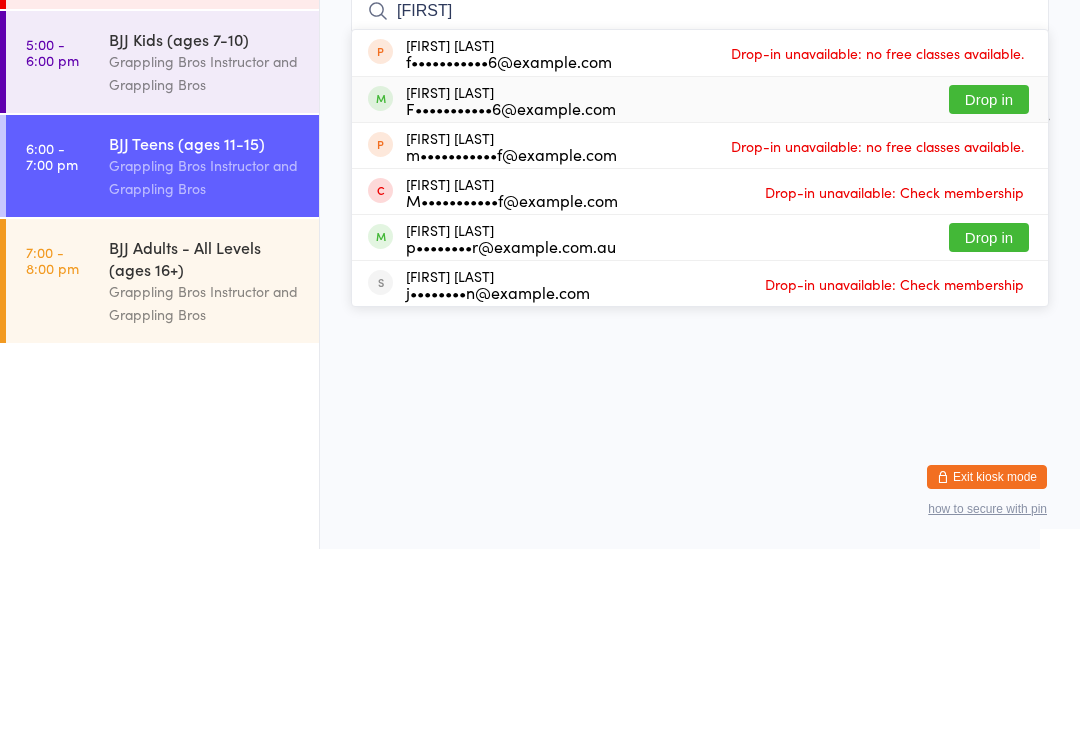 type on "[FIRST]" 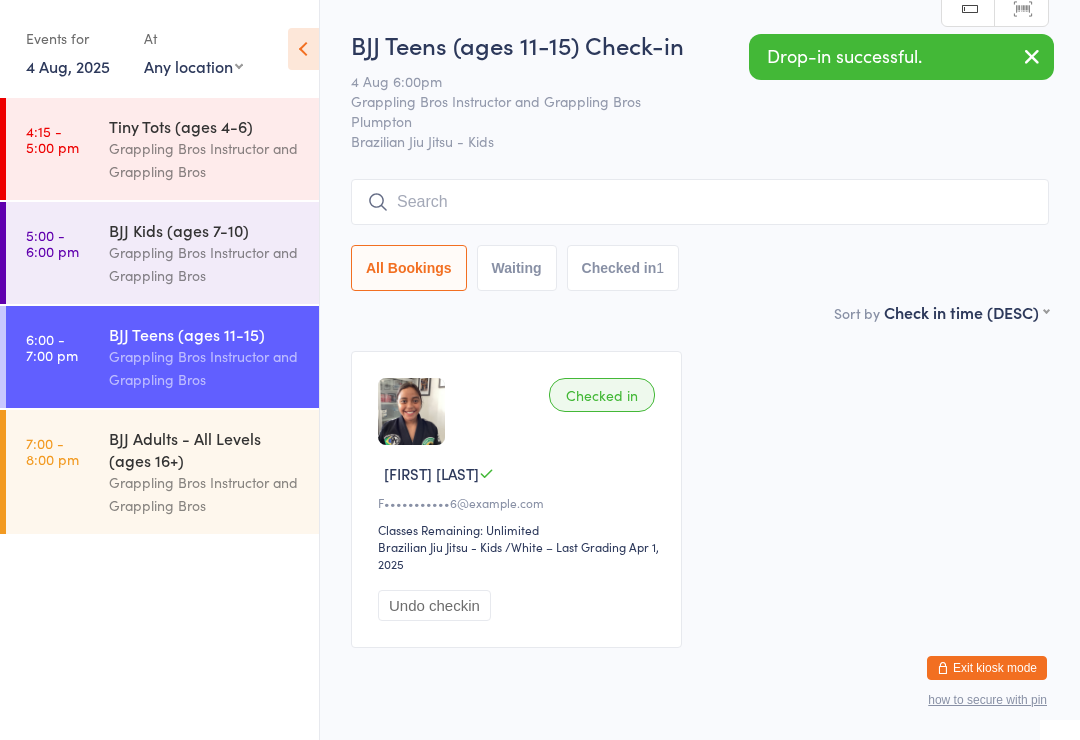 click at bounding box center (700, 202) 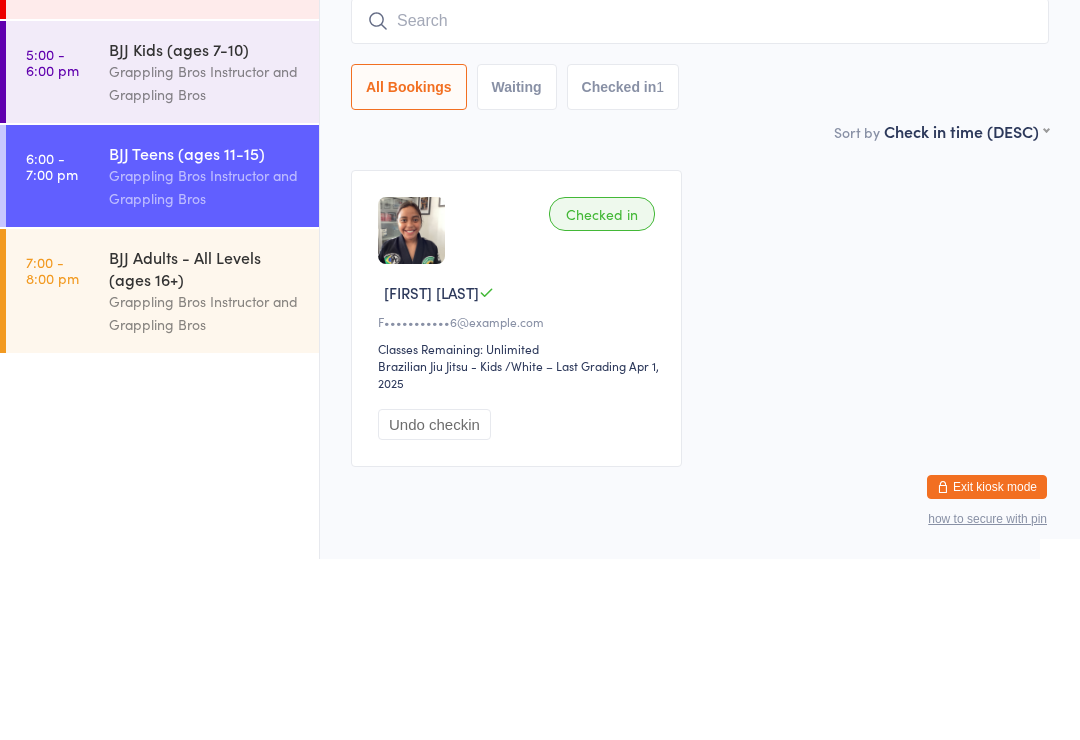 click on "Grappling Bros Instructor and Grappling Bros" at bounding box center [205, 494] 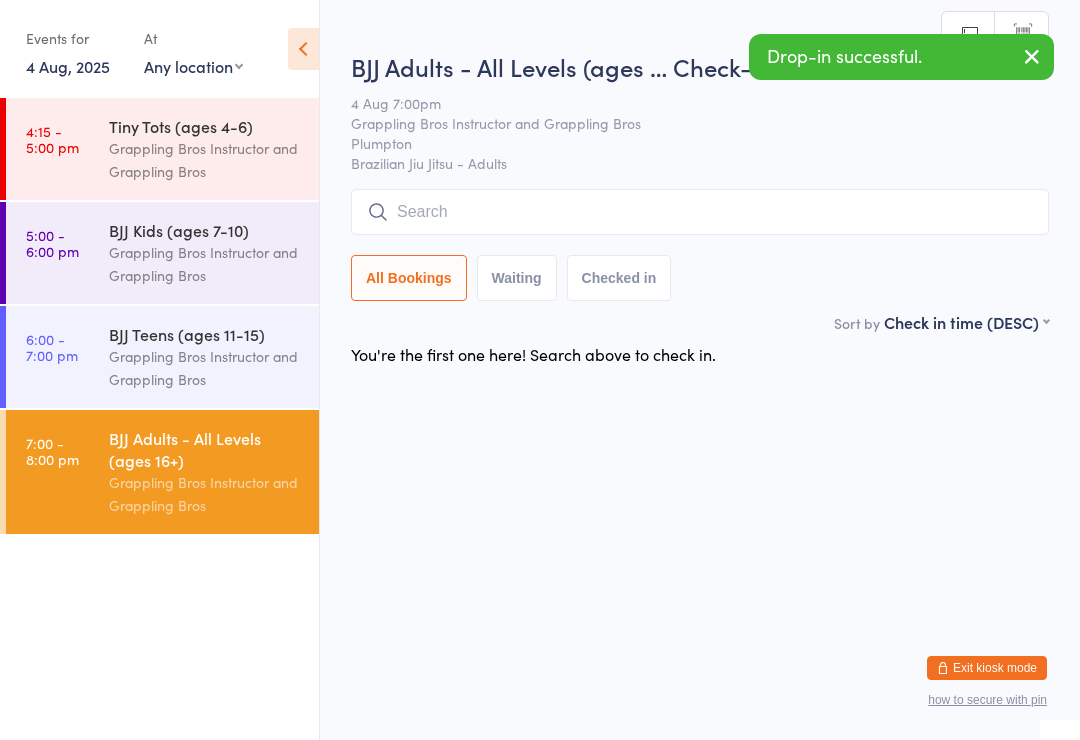 click on "Grappling Bros Instructor and Grappling Bros" at bounding box center [205, 368] 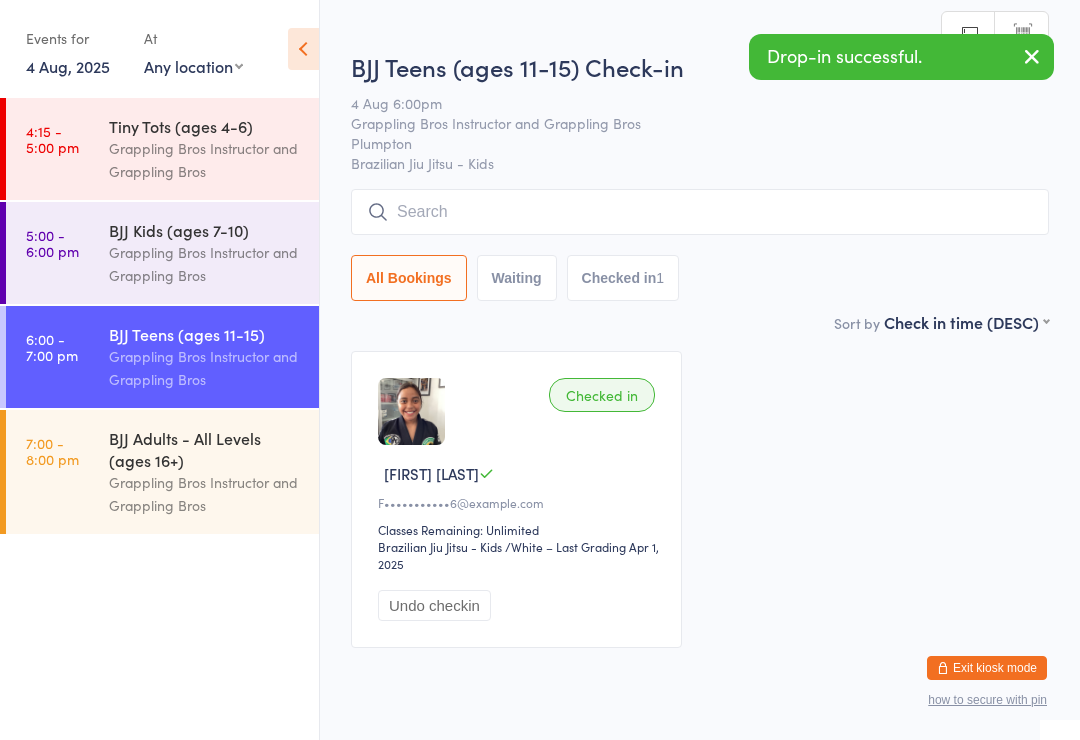 click on "Grappling Bros Instructor and Grappling Bros" at bounding box center (205, 264) 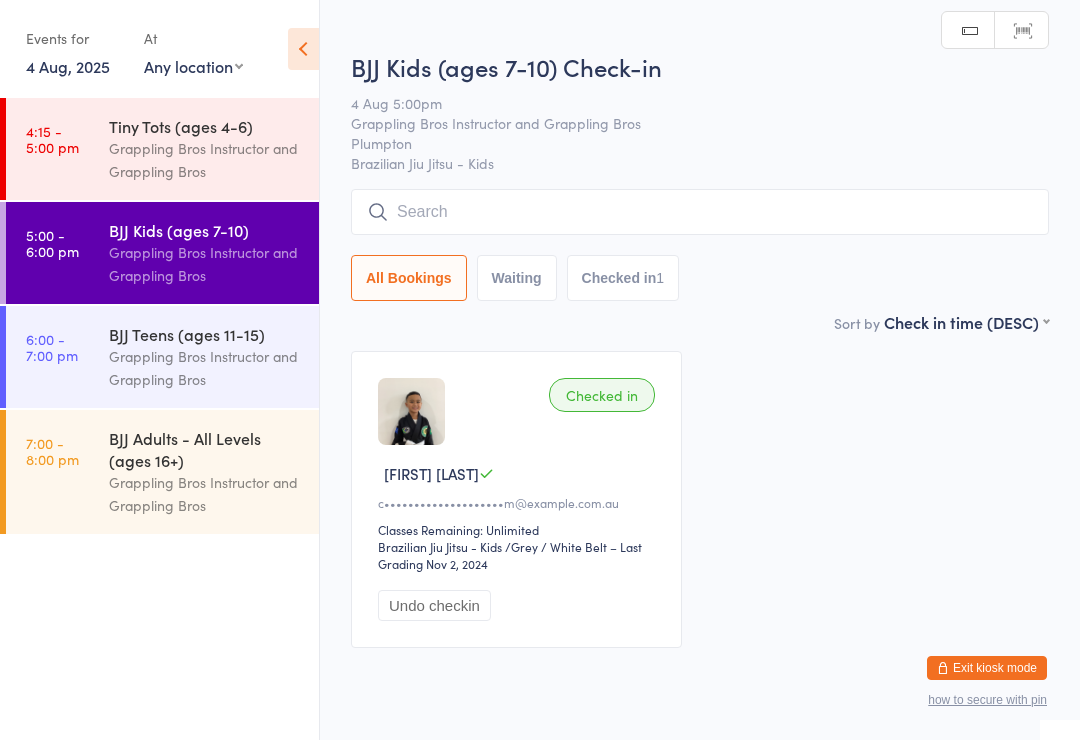 click at bounding box center [700, 212] 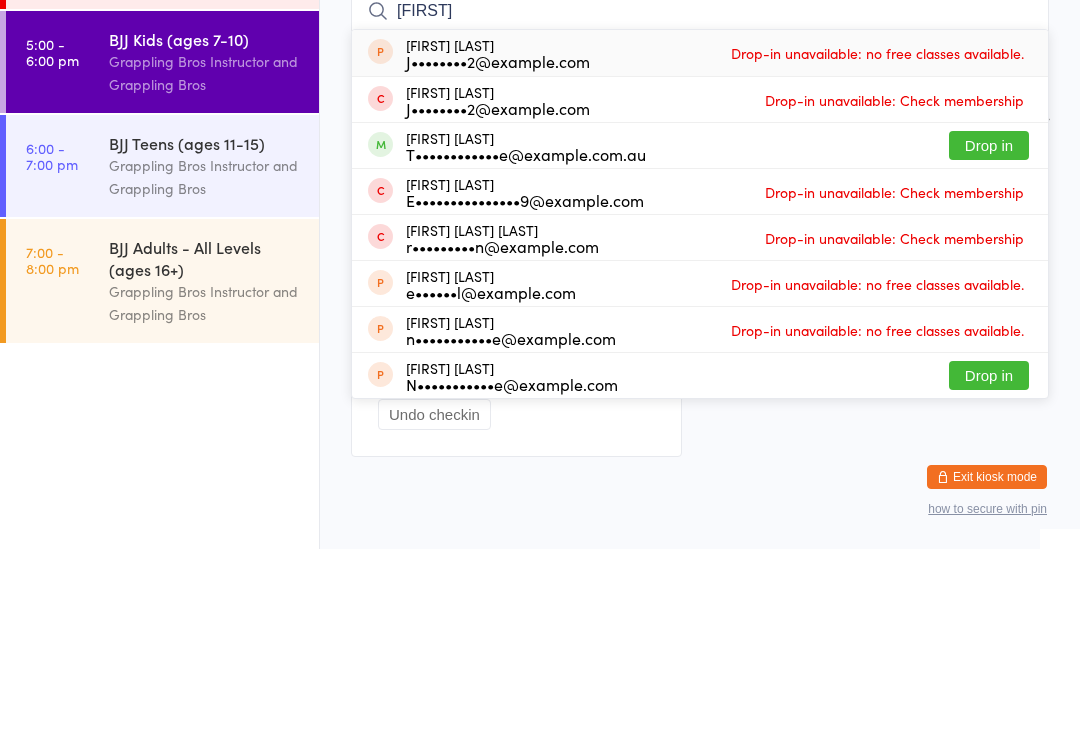 type on "[FIRST]" 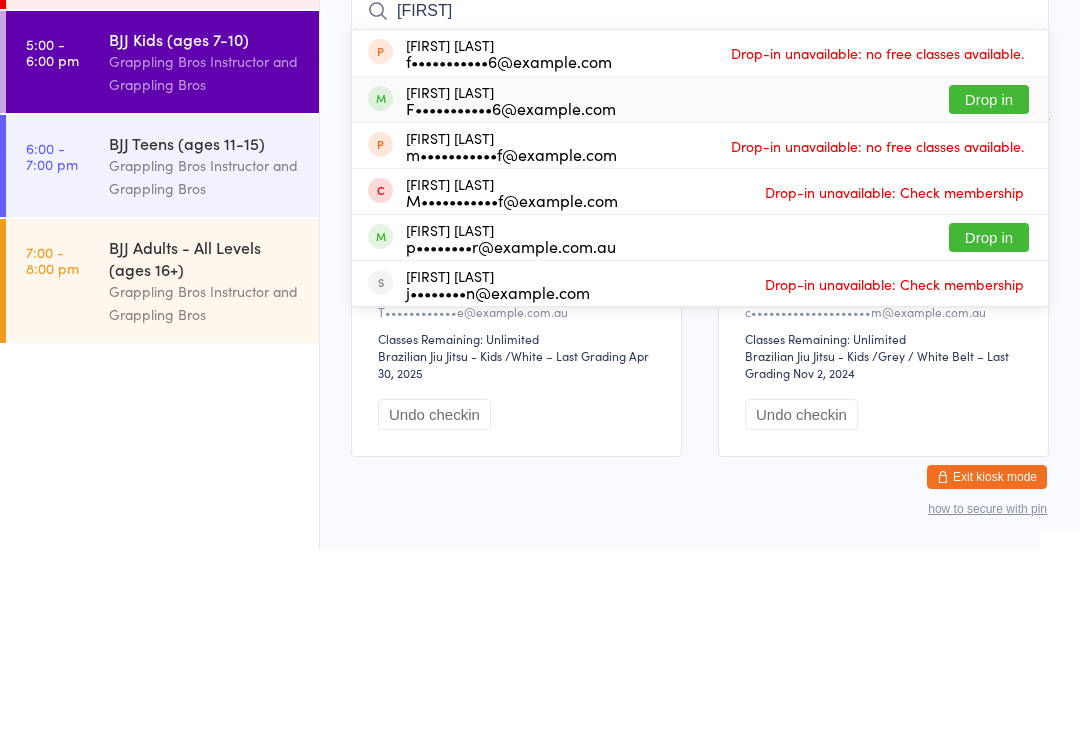 type on "[FIRST]" 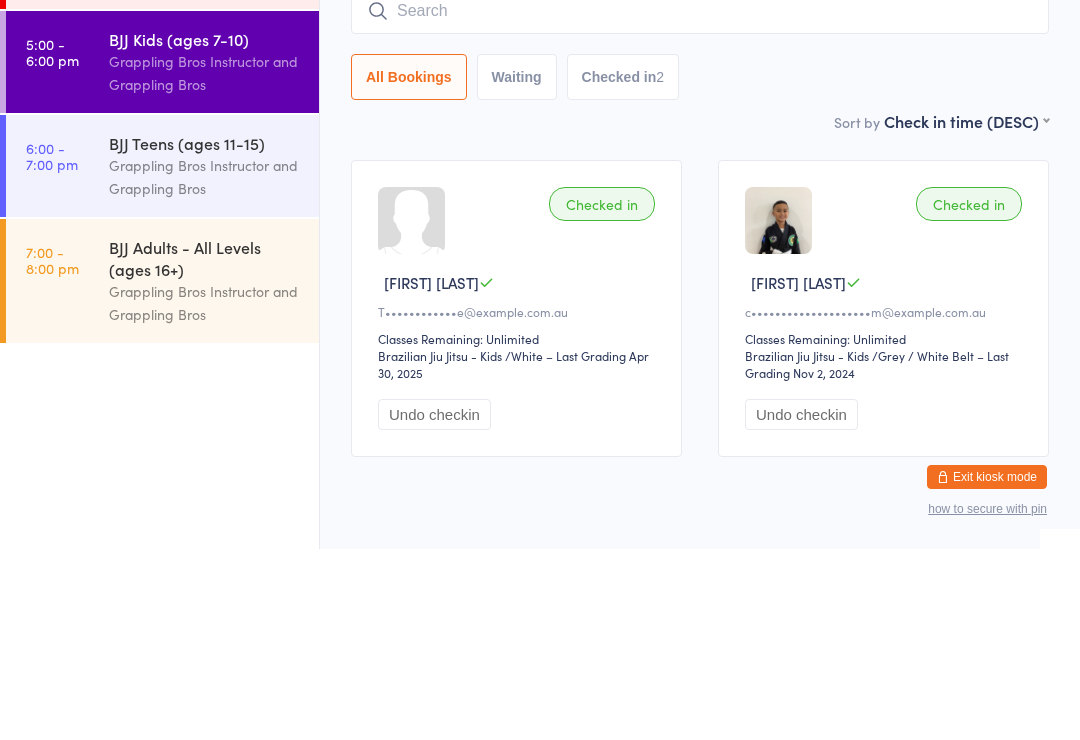 scroll, scrollTop: 74, scrollLeft: 0, axis: vertical 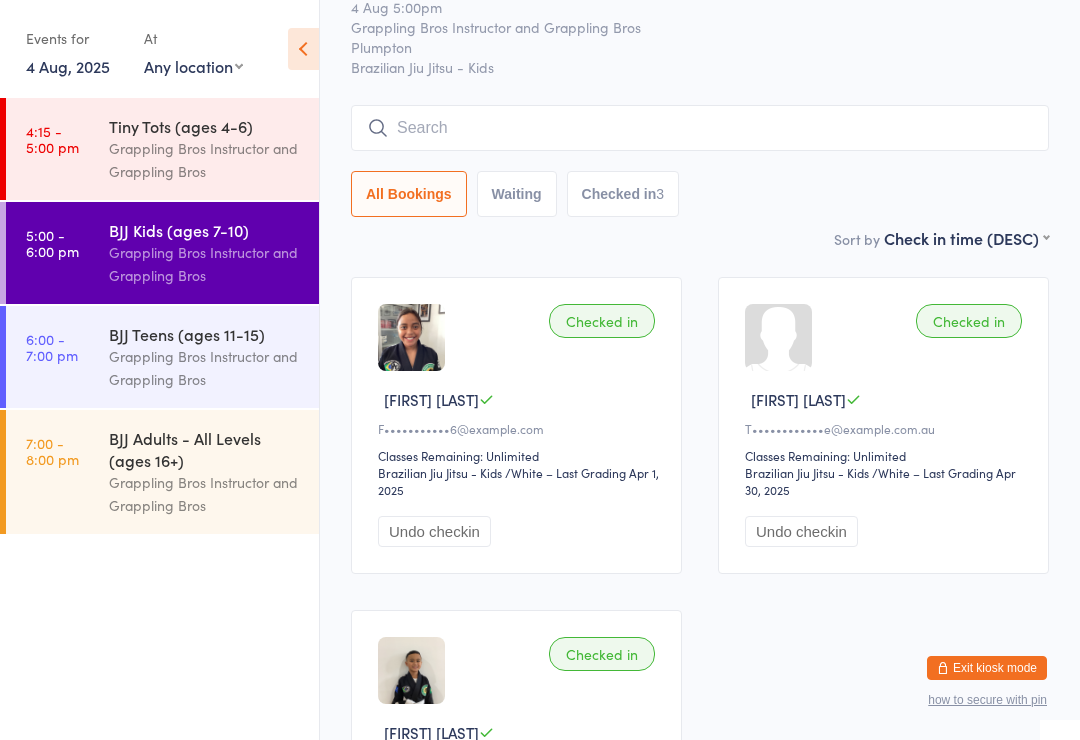 click at bounding box center (700, 128) 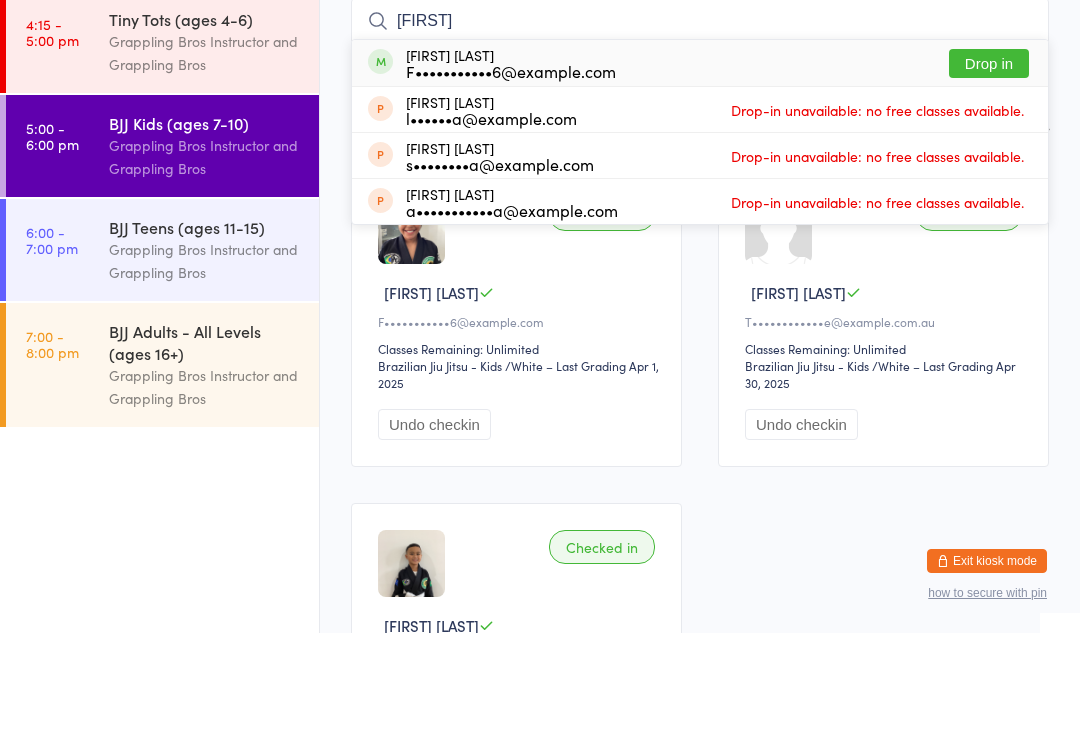 type on "[FIRST]" 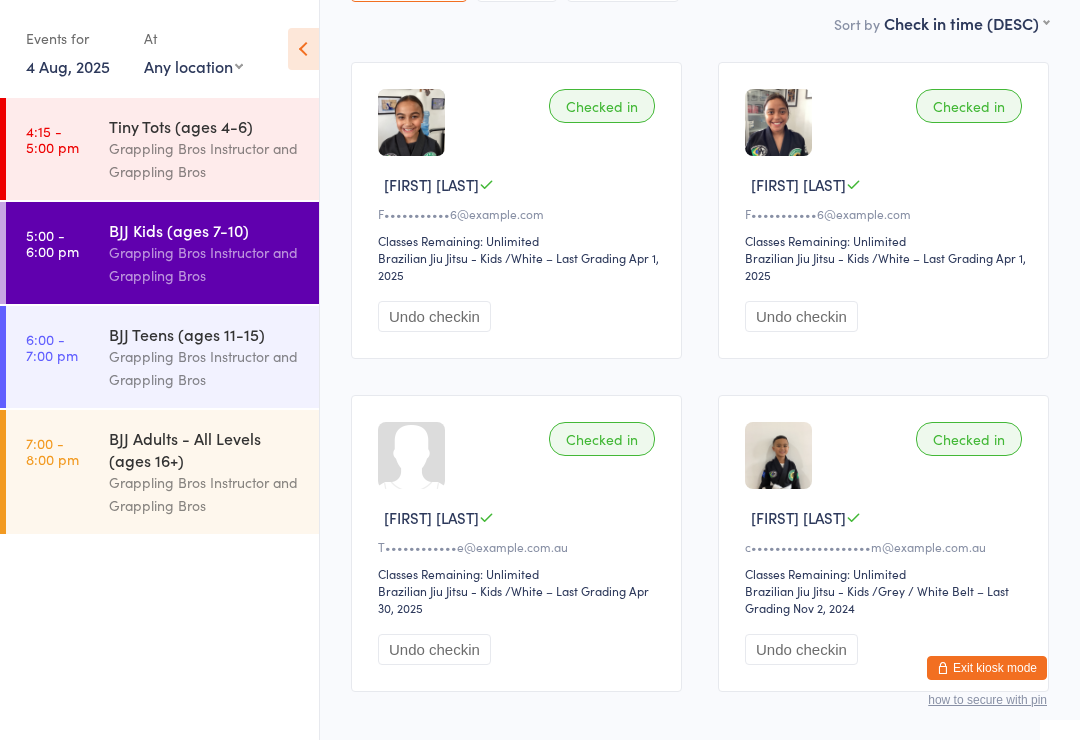 scroll, scrollTop: 292, scrollLeft: 0, axis: vertical 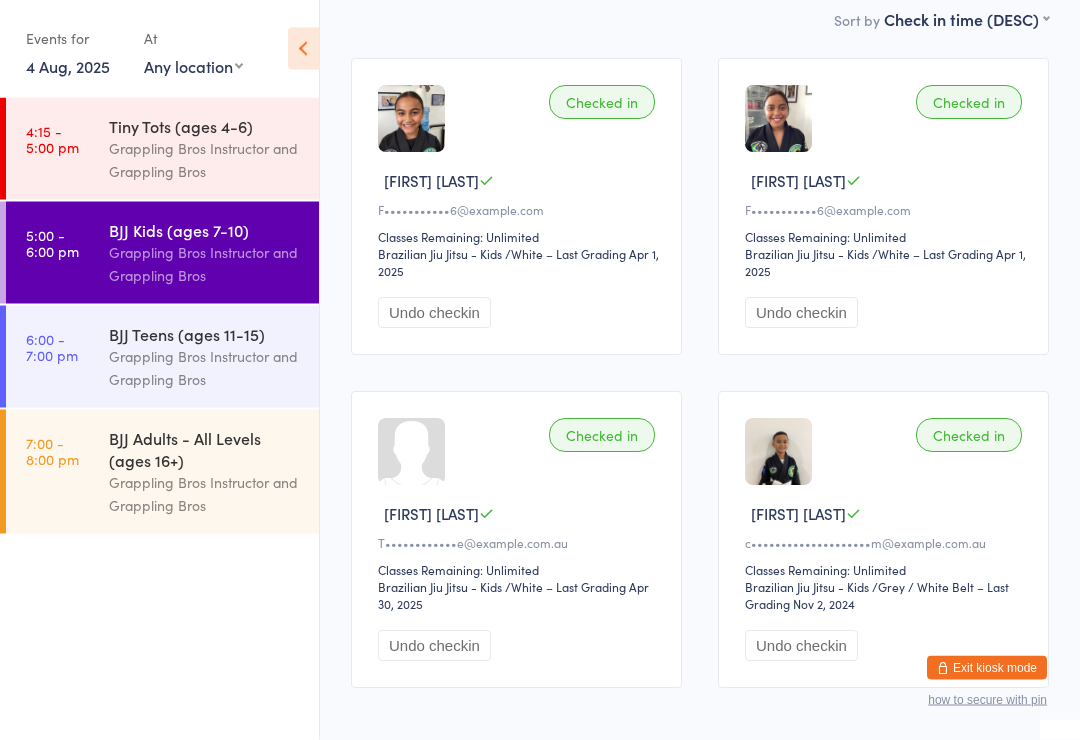 click on "Grappling Bros Instructor and Grappling Bros" at bounding box center (205, 160) 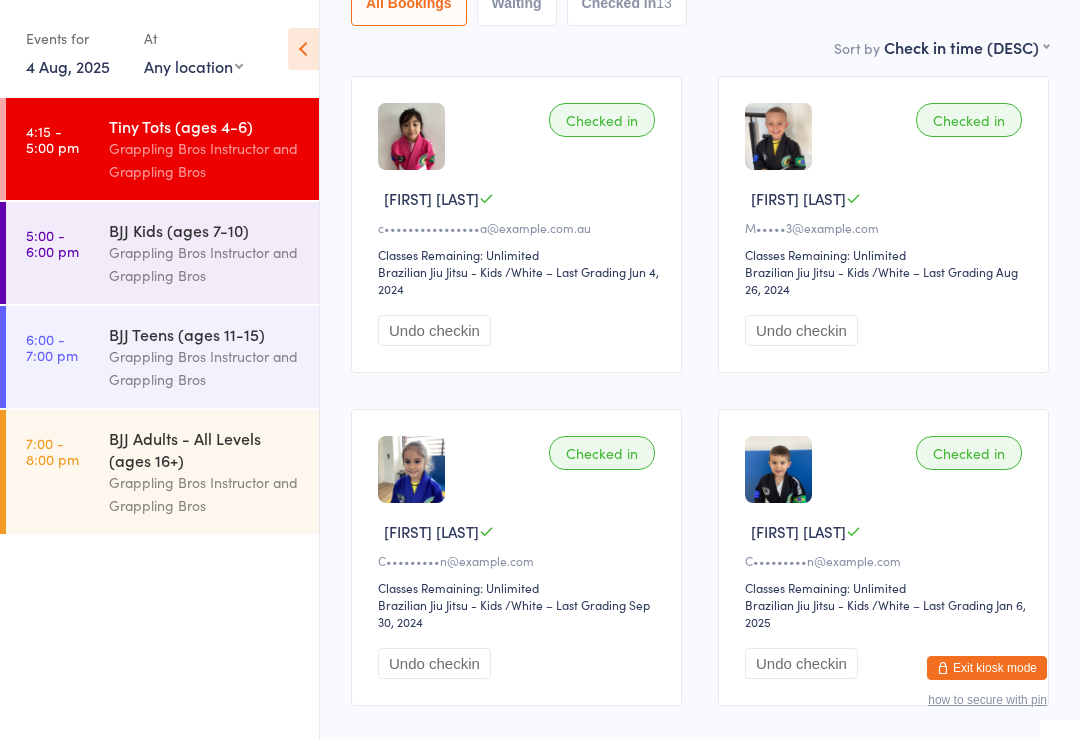 scroll, scrollTop: 0, scrollLeft: 0, axis: both 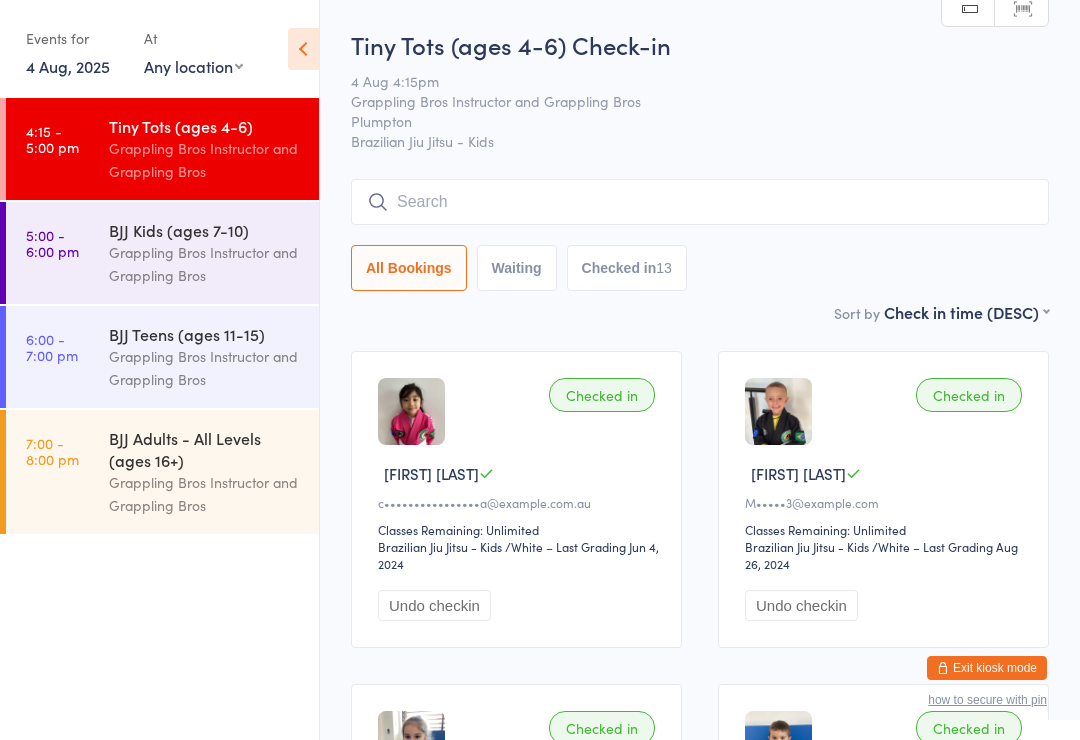 click on "BJJ Kids (ages 7-10)" at bounding box center [205, 230] 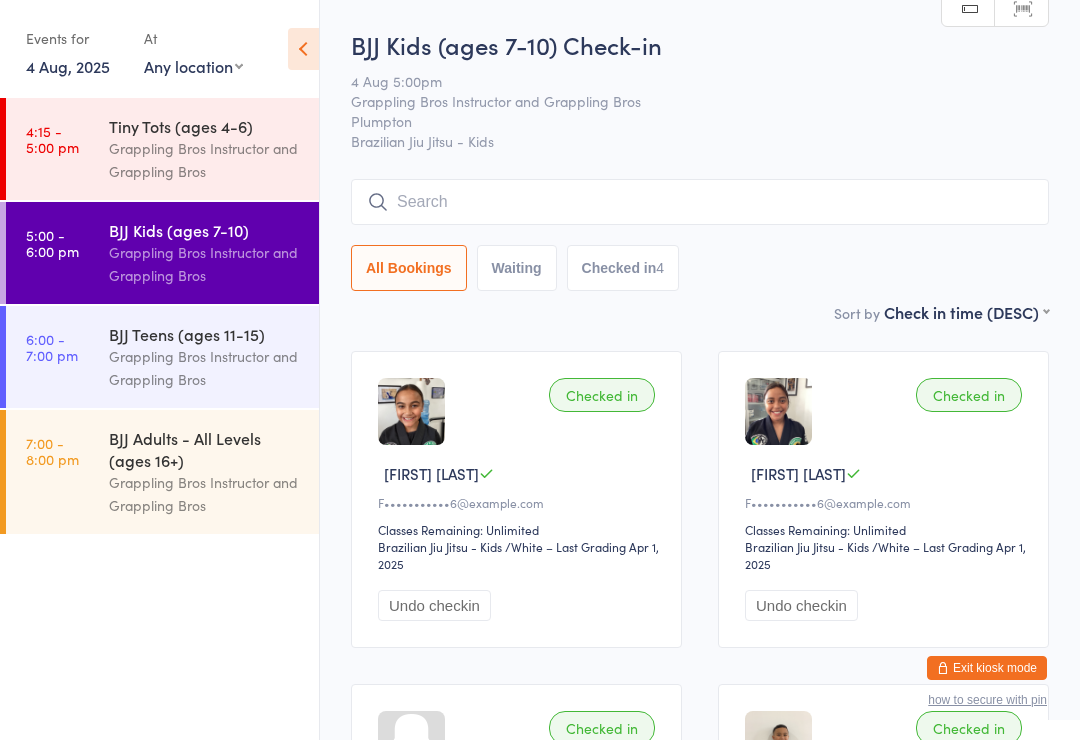 click at bounding box center [700, 202] 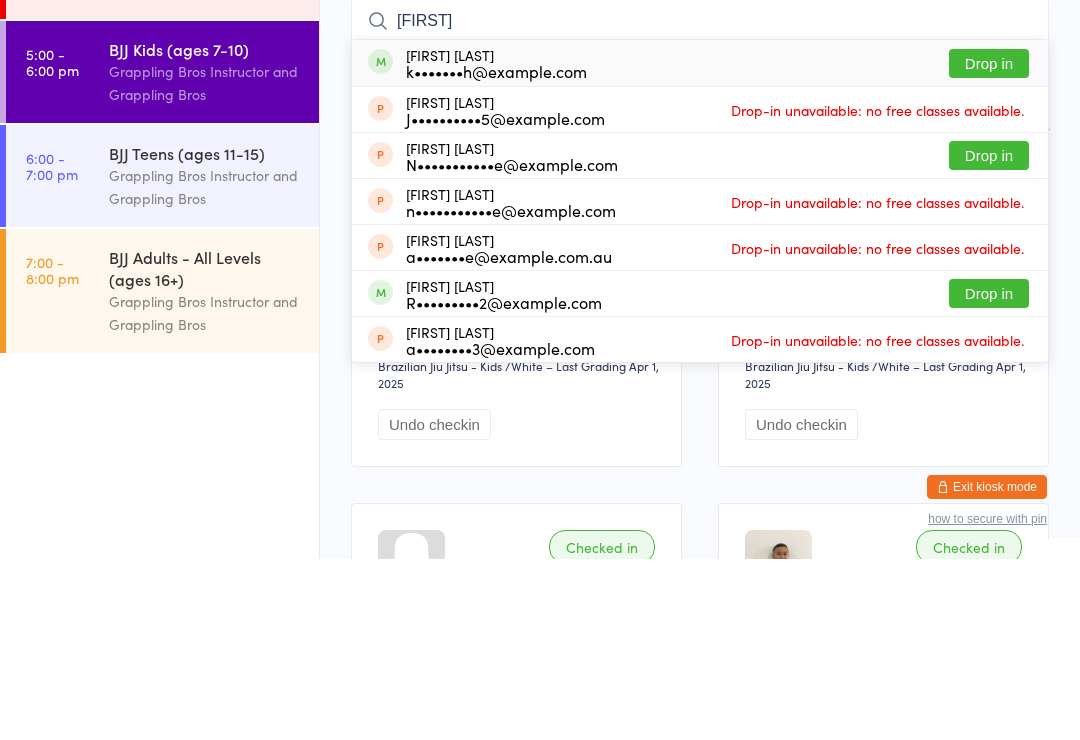 type on "[FIRST]" 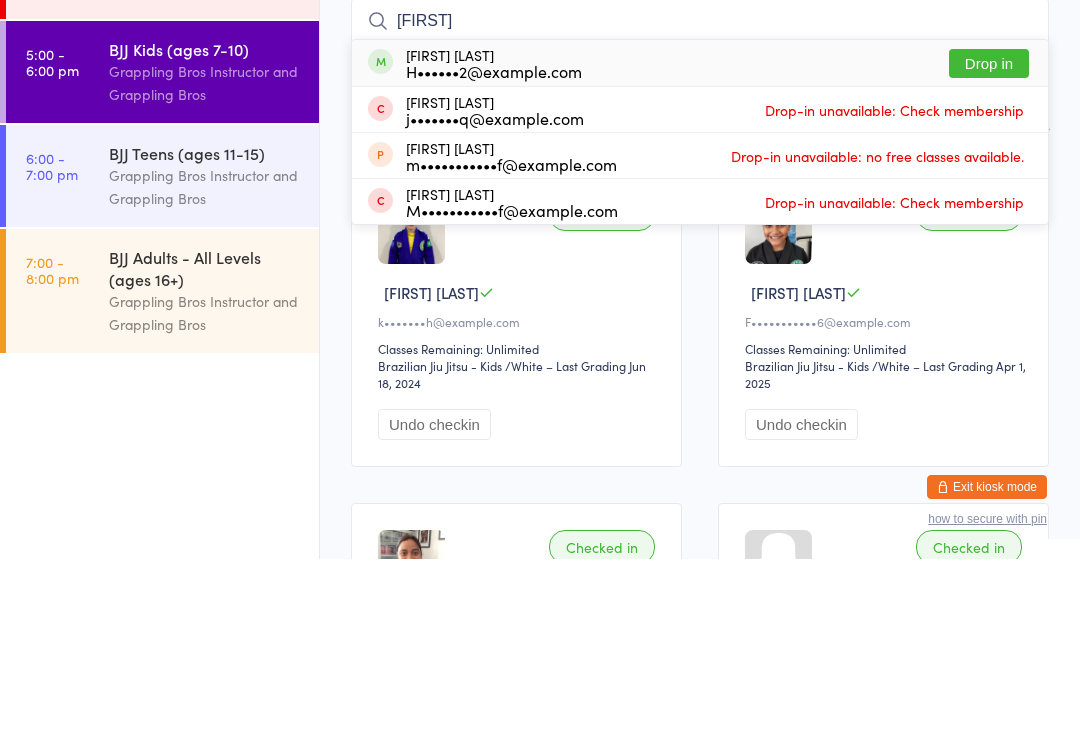 type on "[FIRST]" 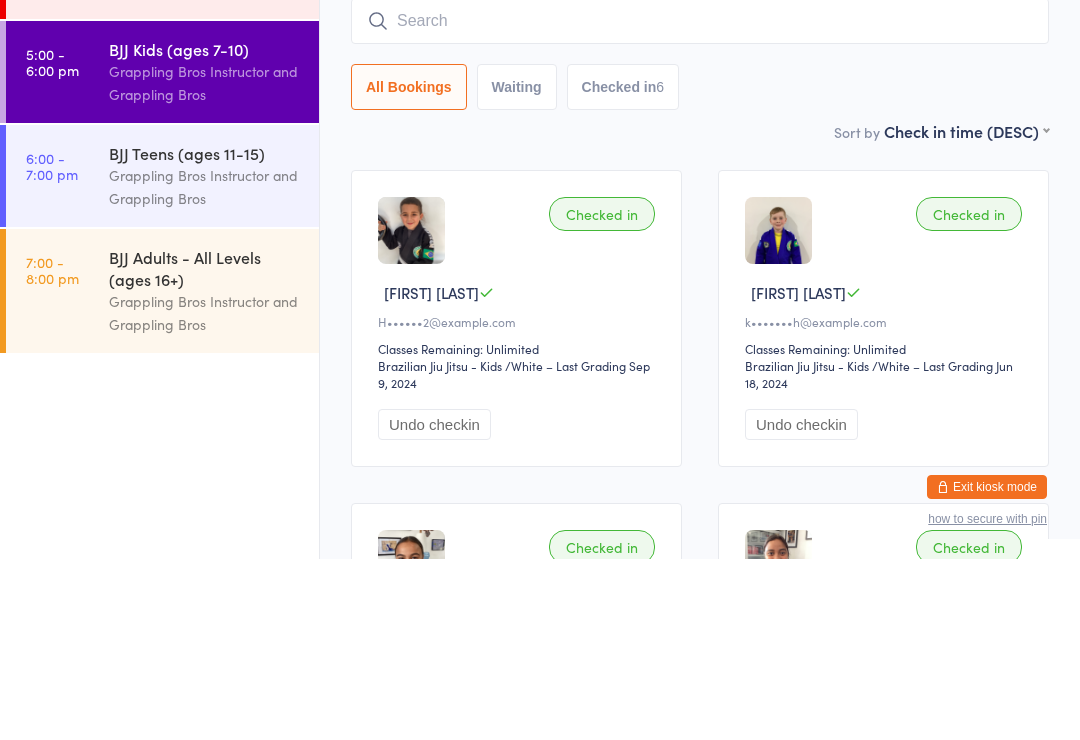 click at bounding box center [700, 202] 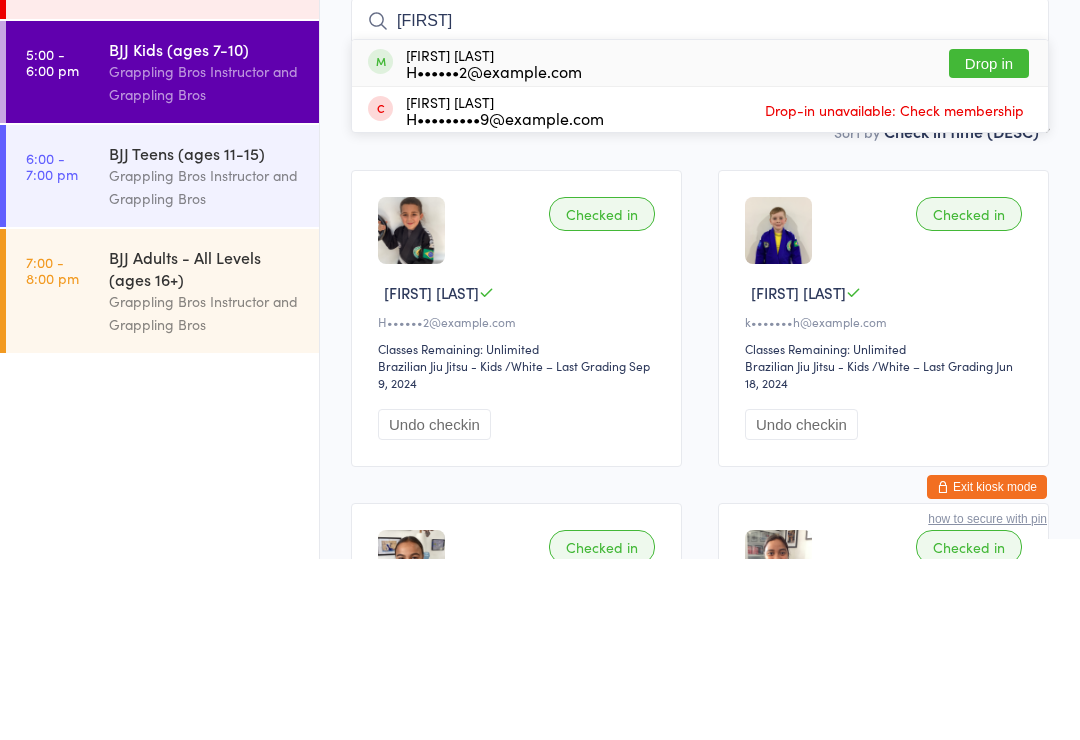 type on "[FIRST]" 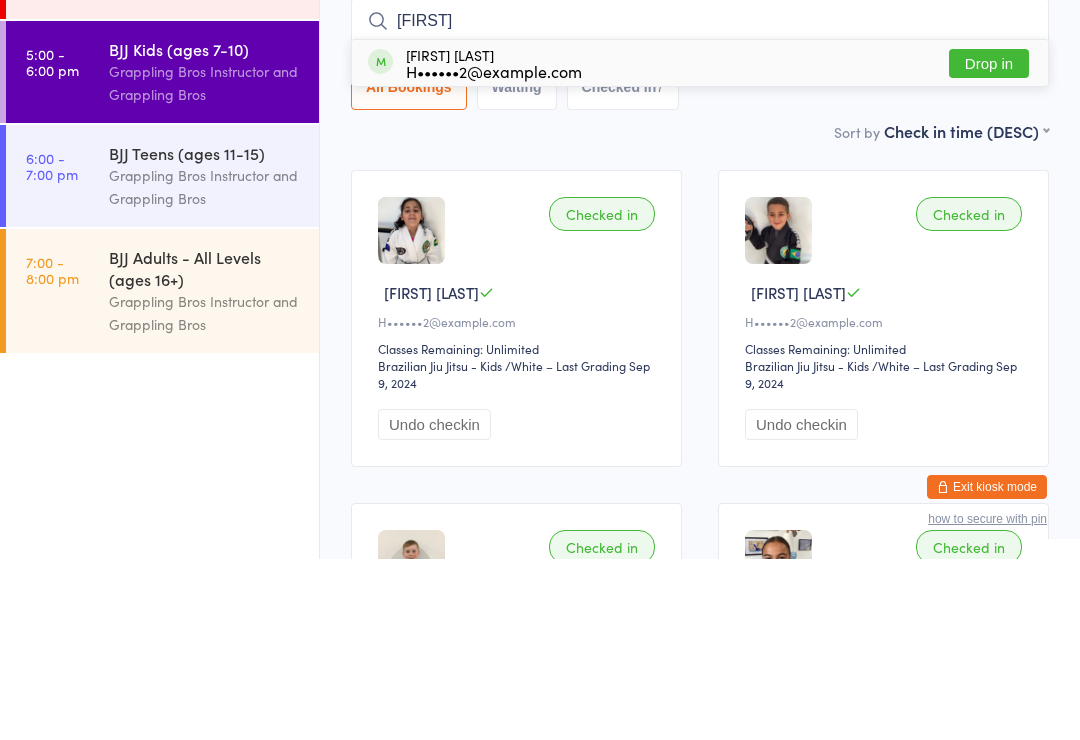 type on "[FIRST]" 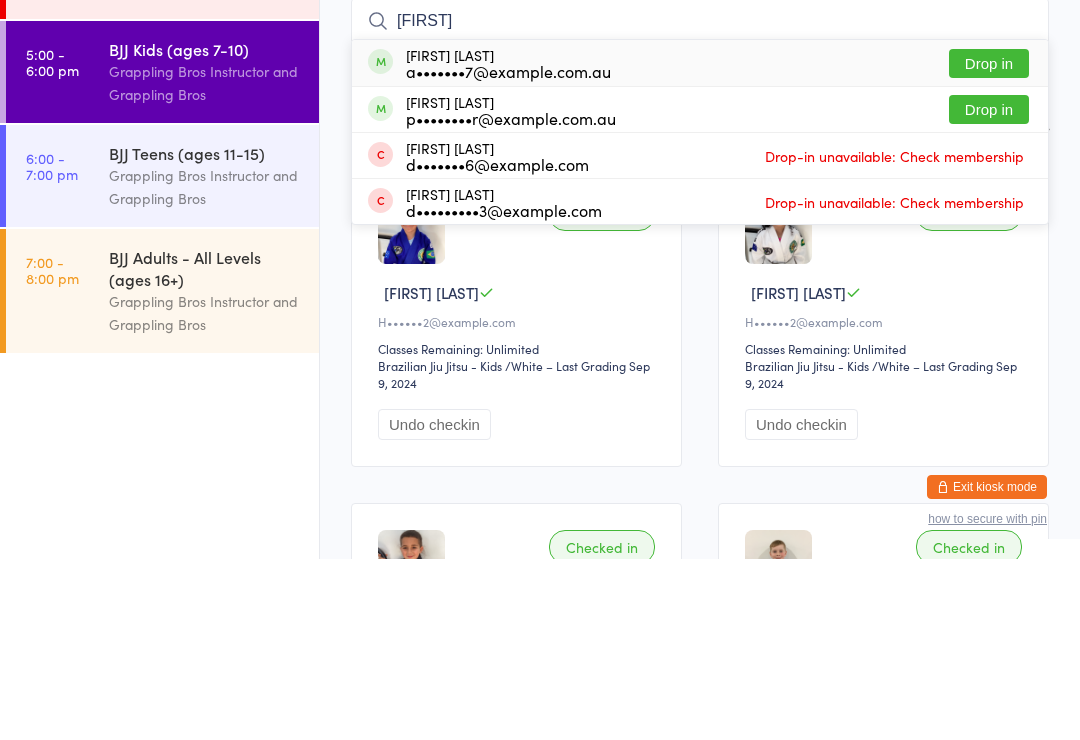 type on "[FIRST]" 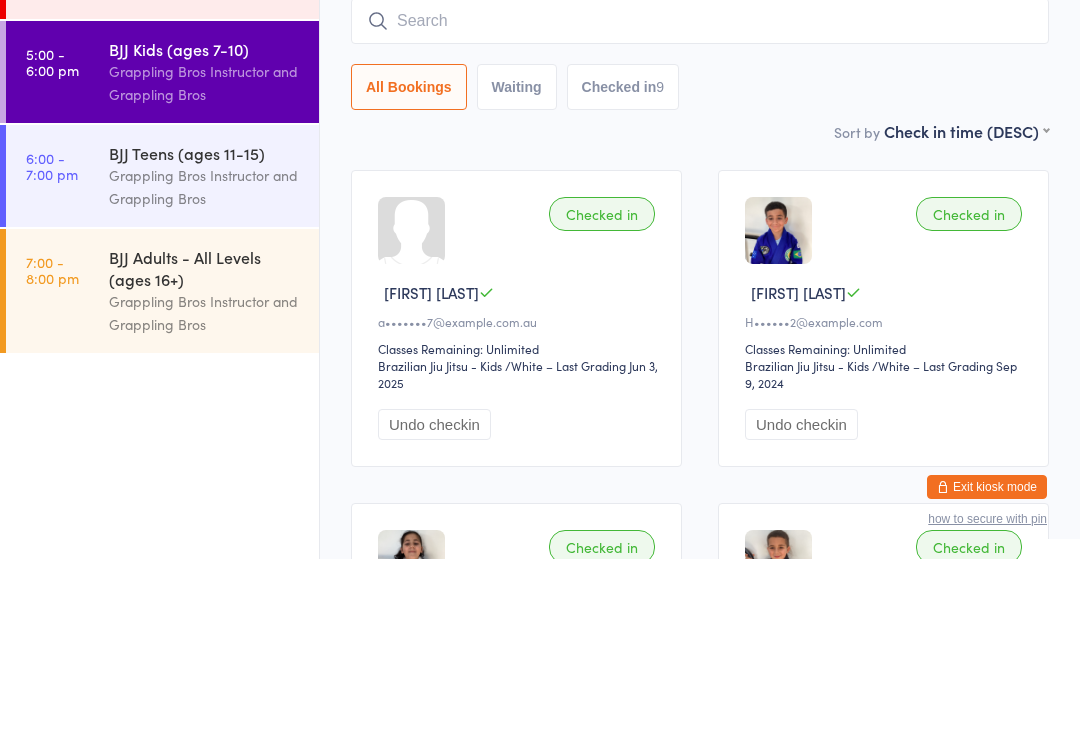 click on "Grappling Bros Instructor and Grappling Bros" at bounding box center (205, 368) 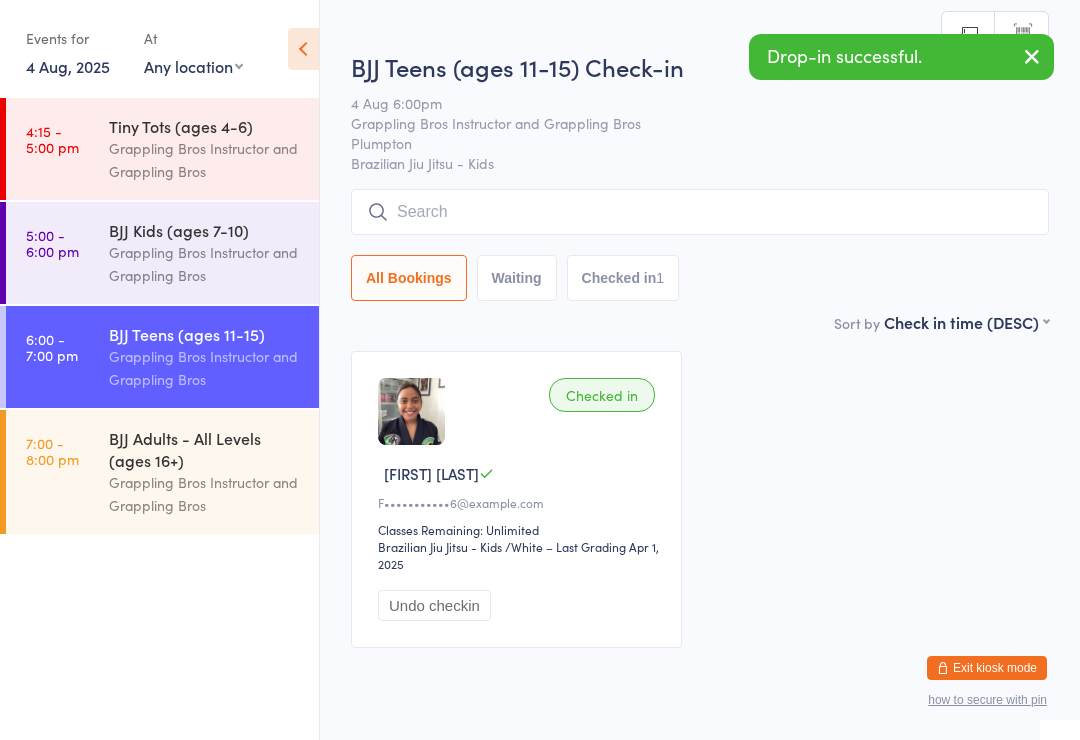 click at bounding box center [700, 212] 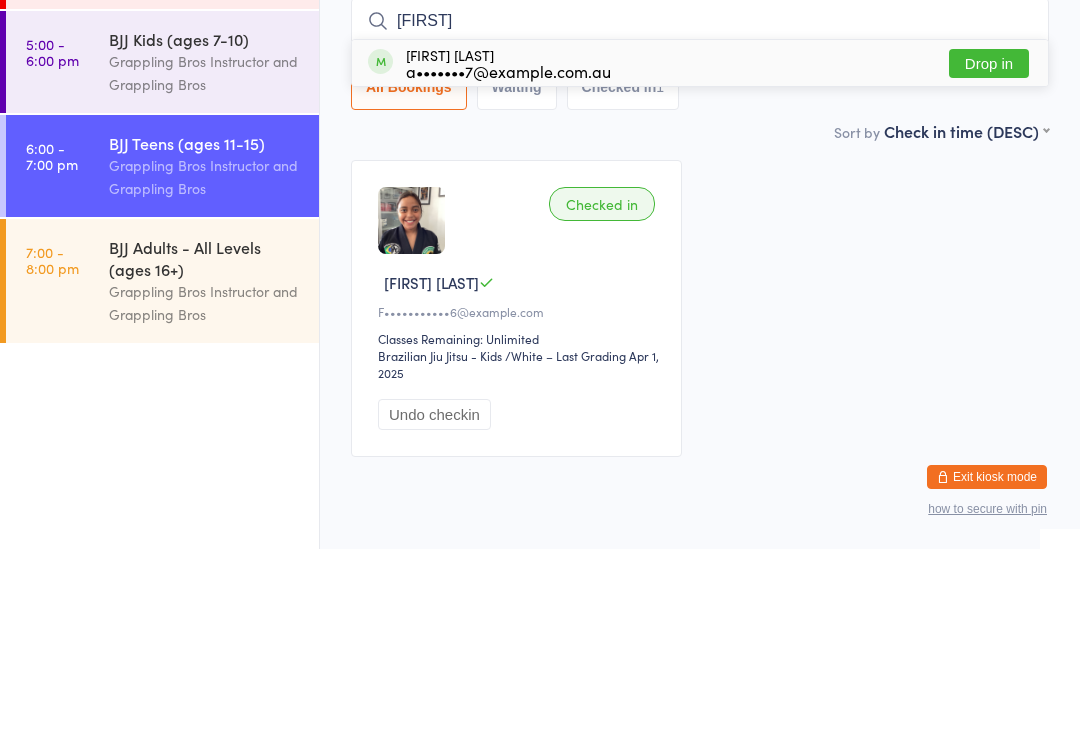 type on "[FIRST]" 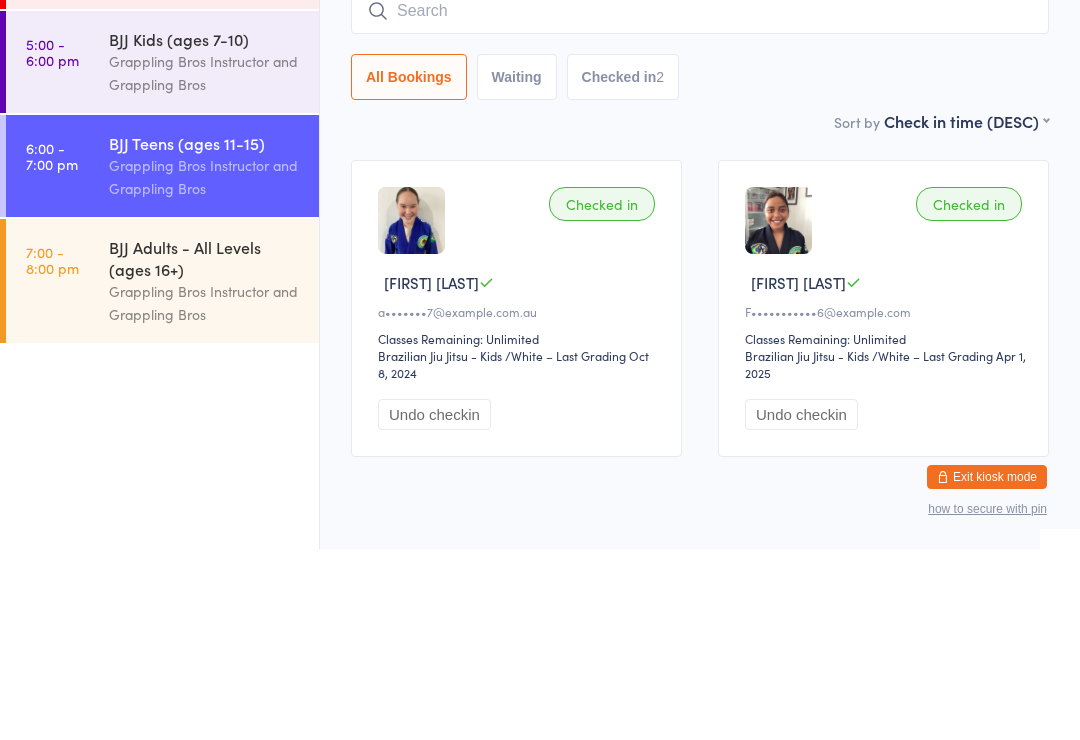 click on "Grappling Bros Instructor and Grappling Bros" at bounding box center [205, 264] 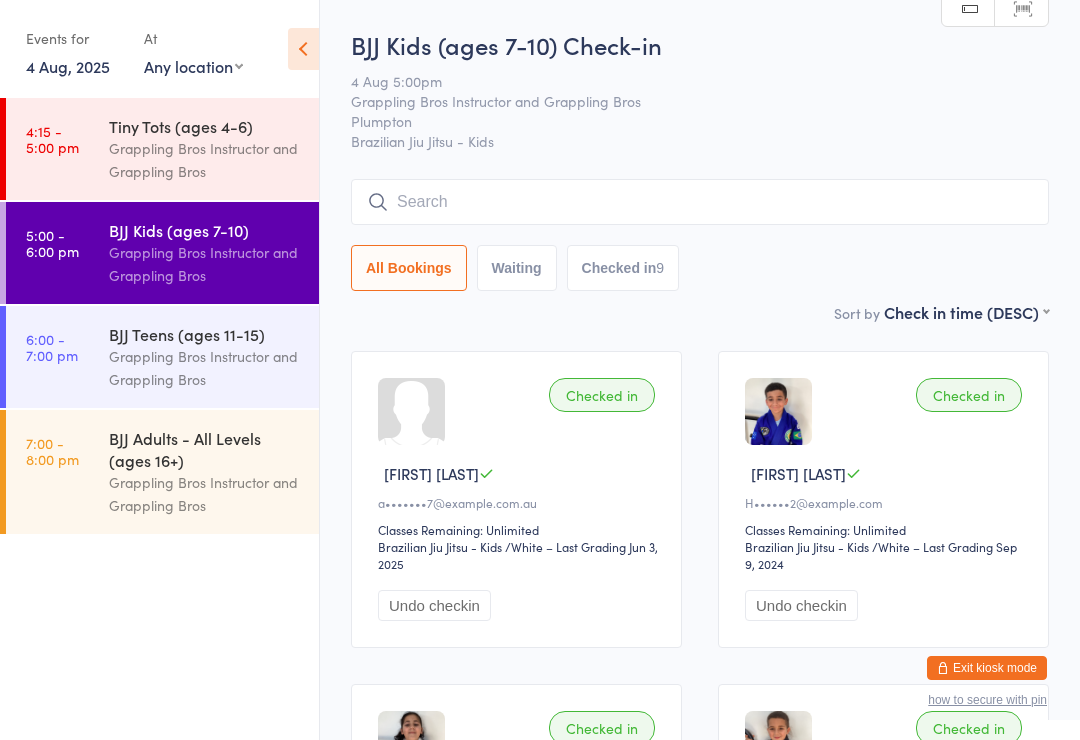 click on "4:15 - 5:00 pm Tiny Tots (ages 4-6) Grappling Bros Instructor and Grappling Bros" at bounding box center (162, 149) 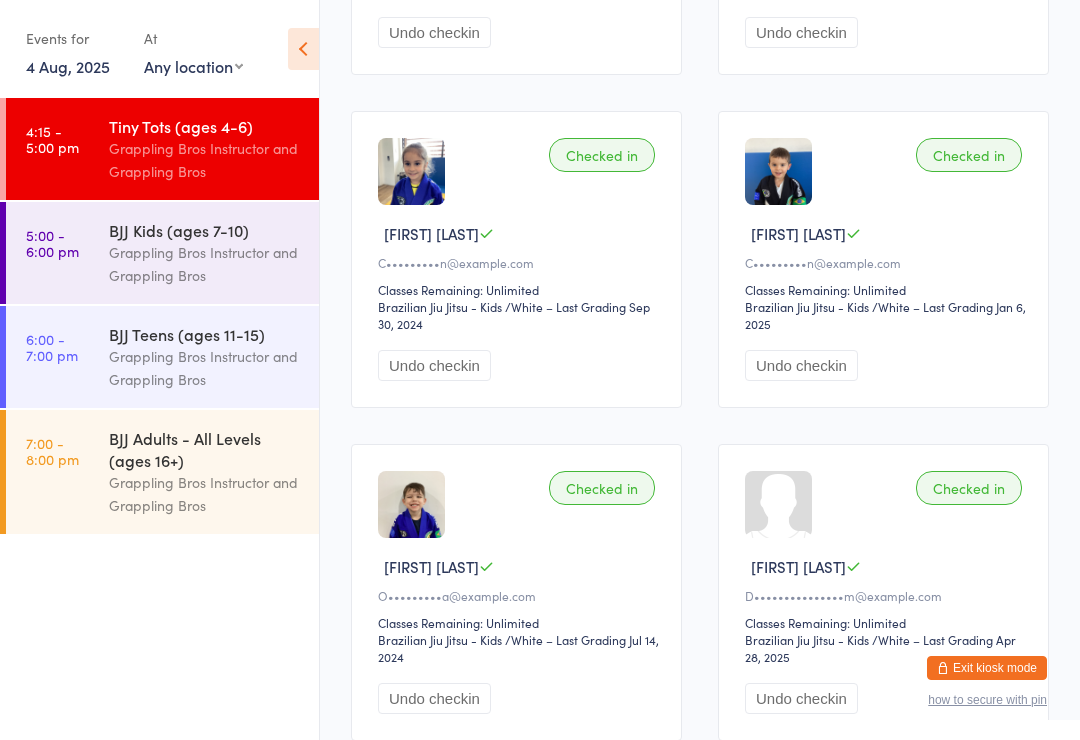 scroll, scrollTop: 578, scrollLeft: 0, axis: vertical 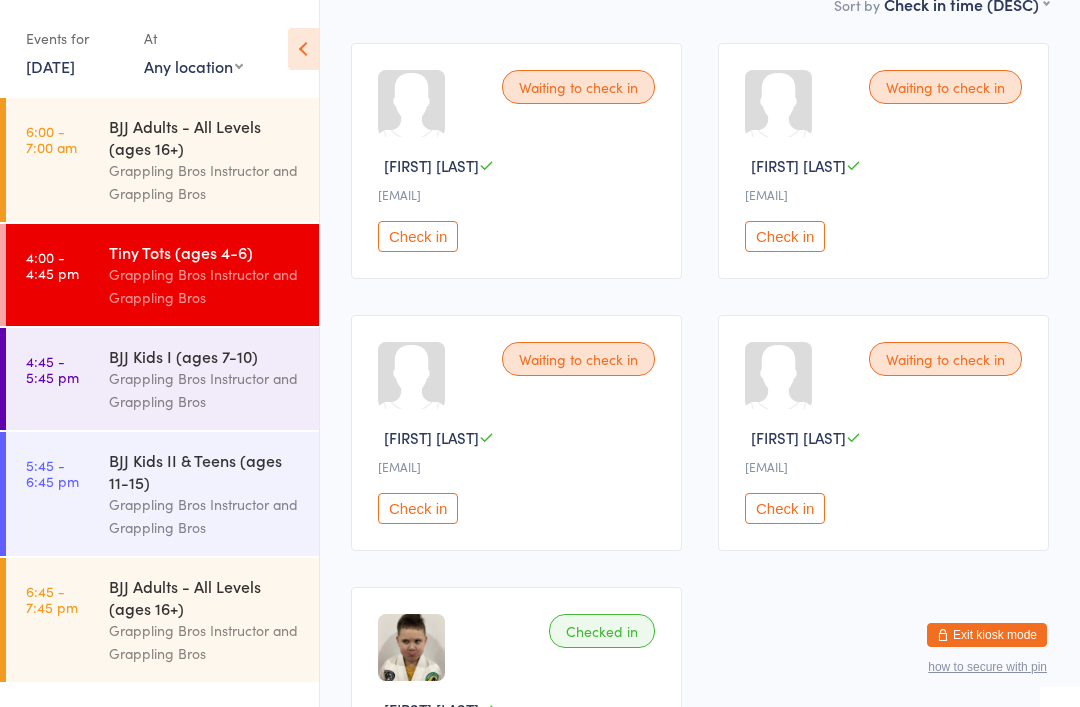click on "[TIME] - [TIME] pm BJJ Kids I (ages 7-10) Grappling Bros Instructor and Grappling Bros" at bounding box center (162, 379) 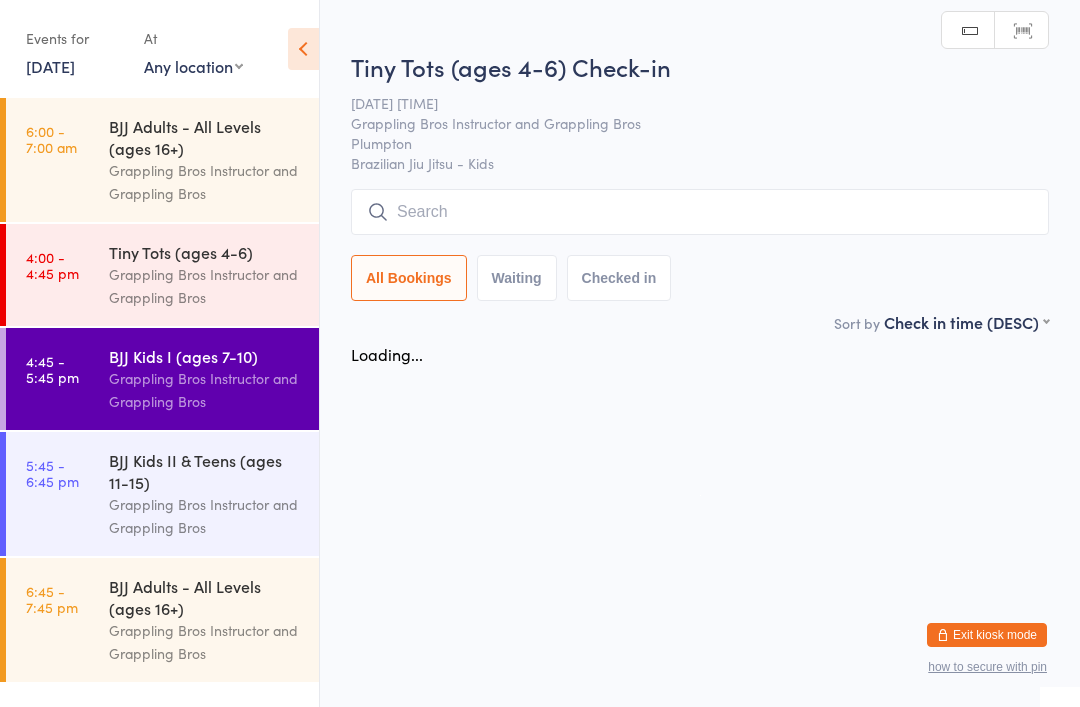 scroll, scrollTop: 0, scrollLeft: 0, axis: both 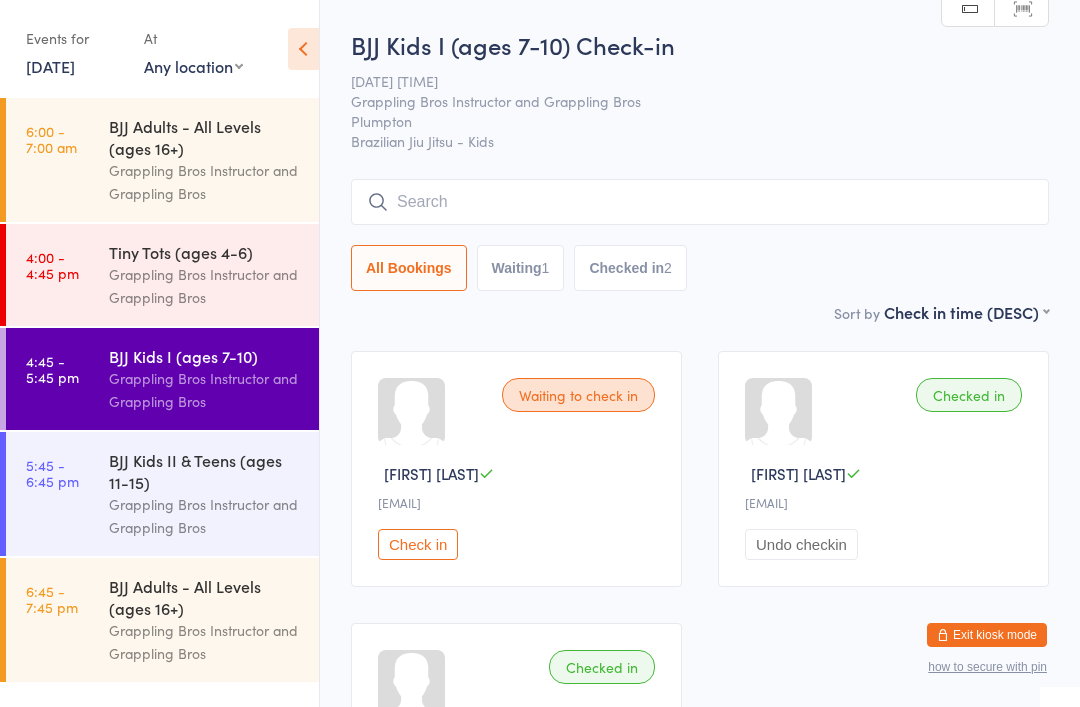 click at bounding box center (700, 202) 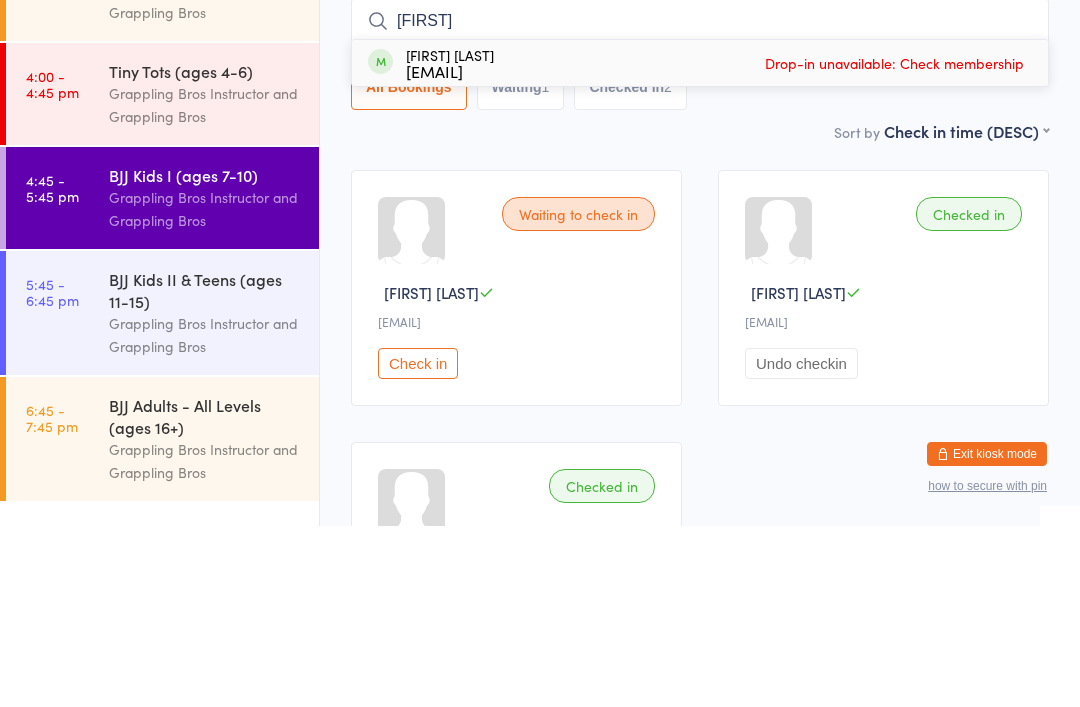 type on "[FIRST]" 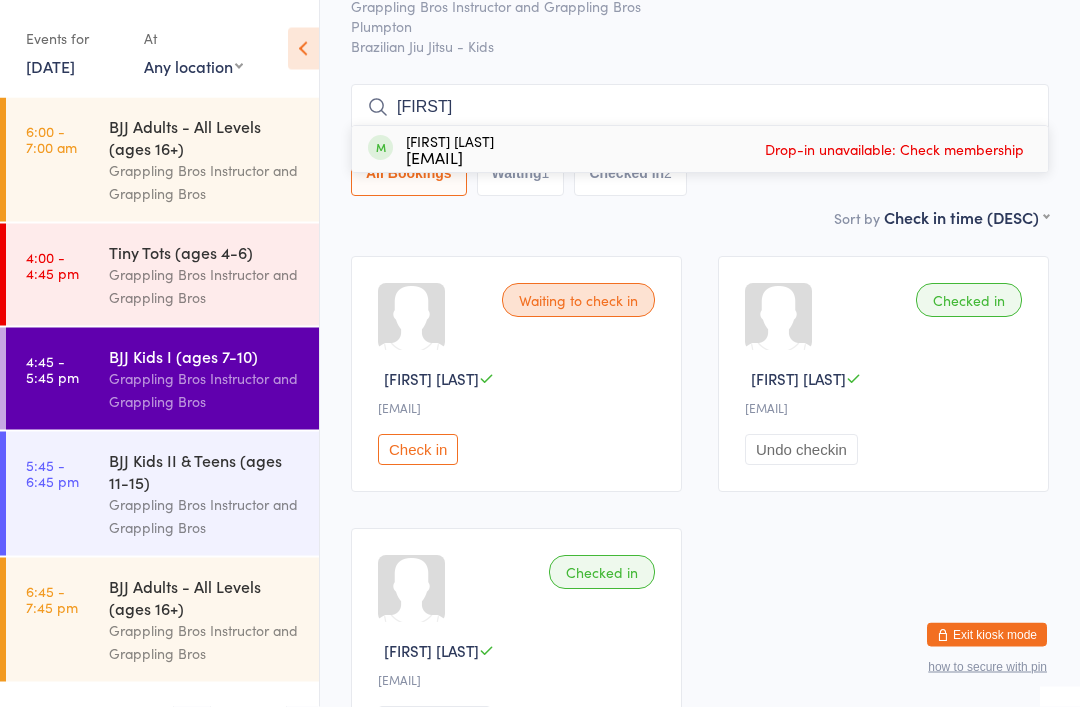 scroll, scrollTop: 0, scrollLeft: 0, axis: both 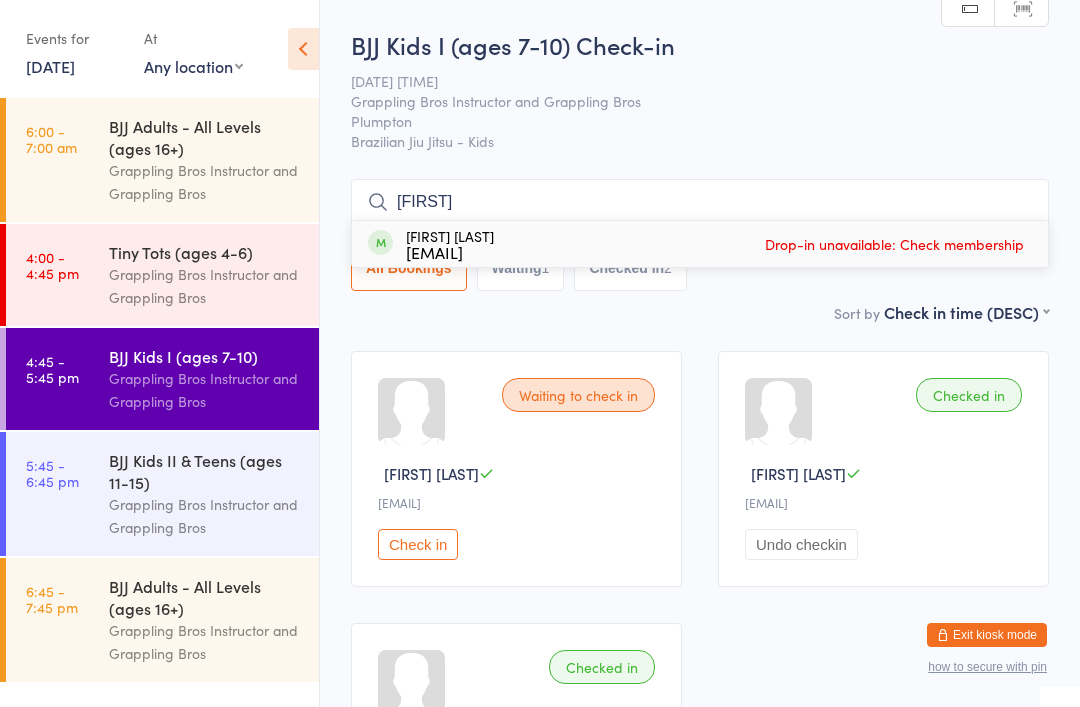 click on "[DATE]" at bounding box center (50, 66) 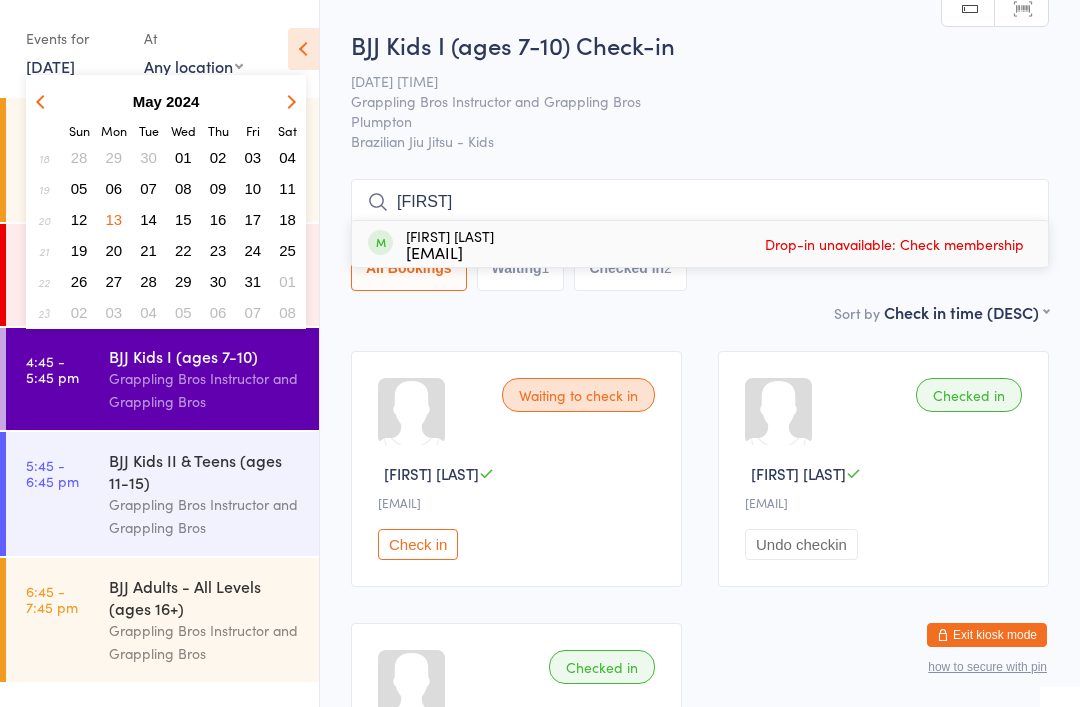 click on "May 2024" at bounding box center [166, 101] 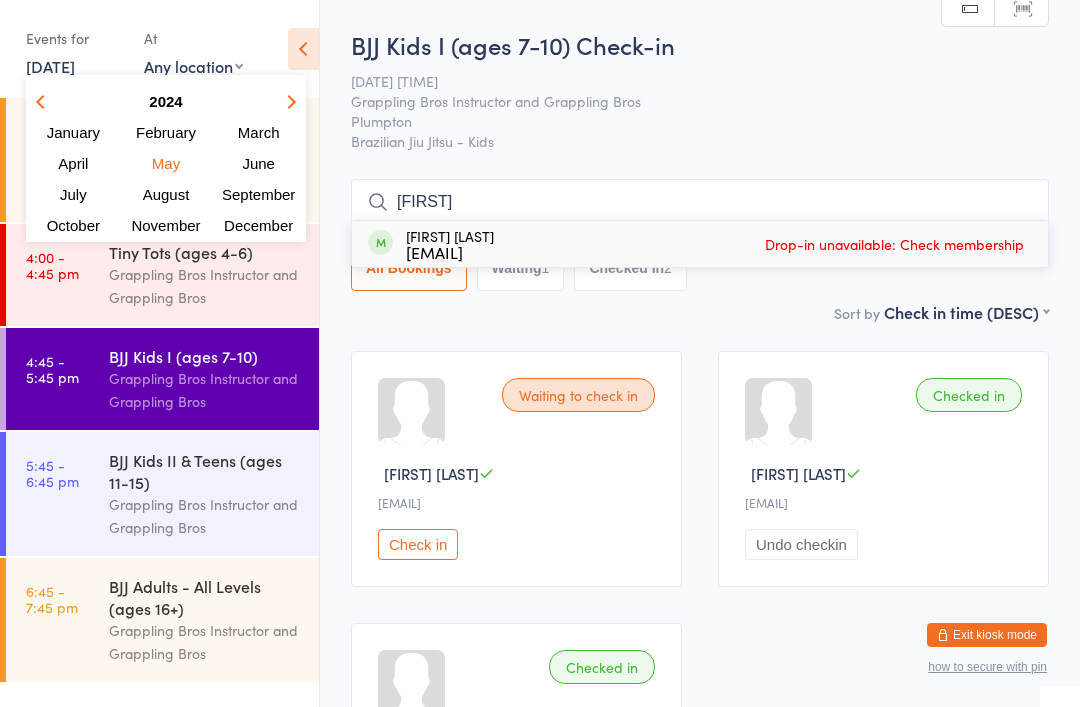 click on "2024" at bounding box center [165, 101] 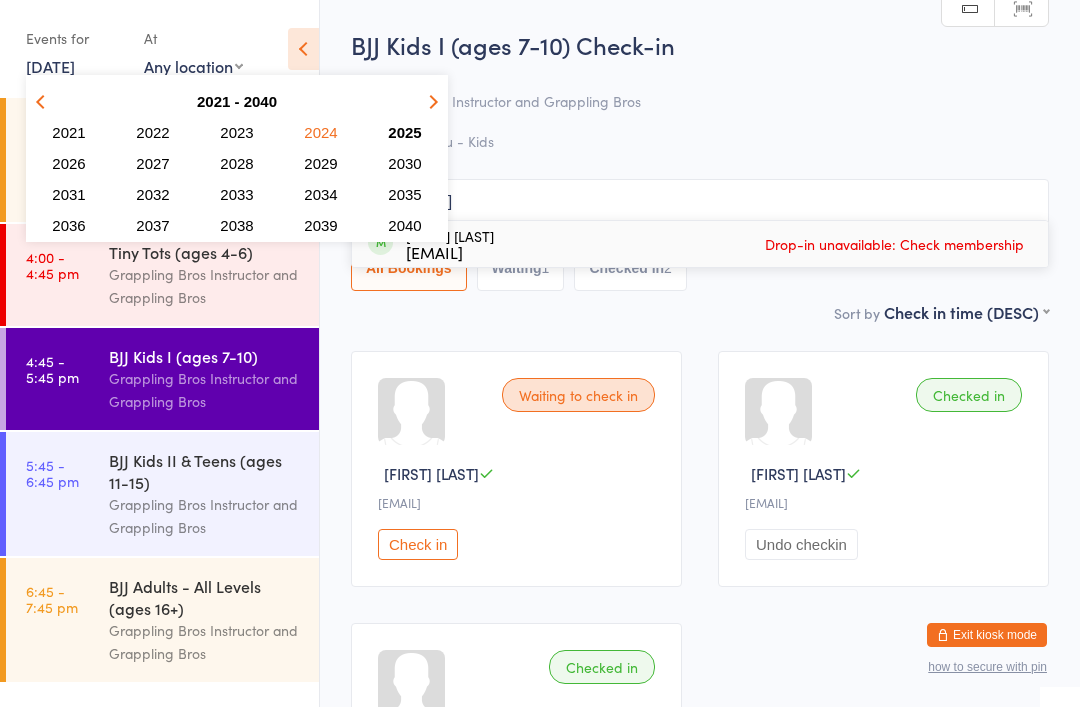 click on "2025" at bounding box center [404, 132] 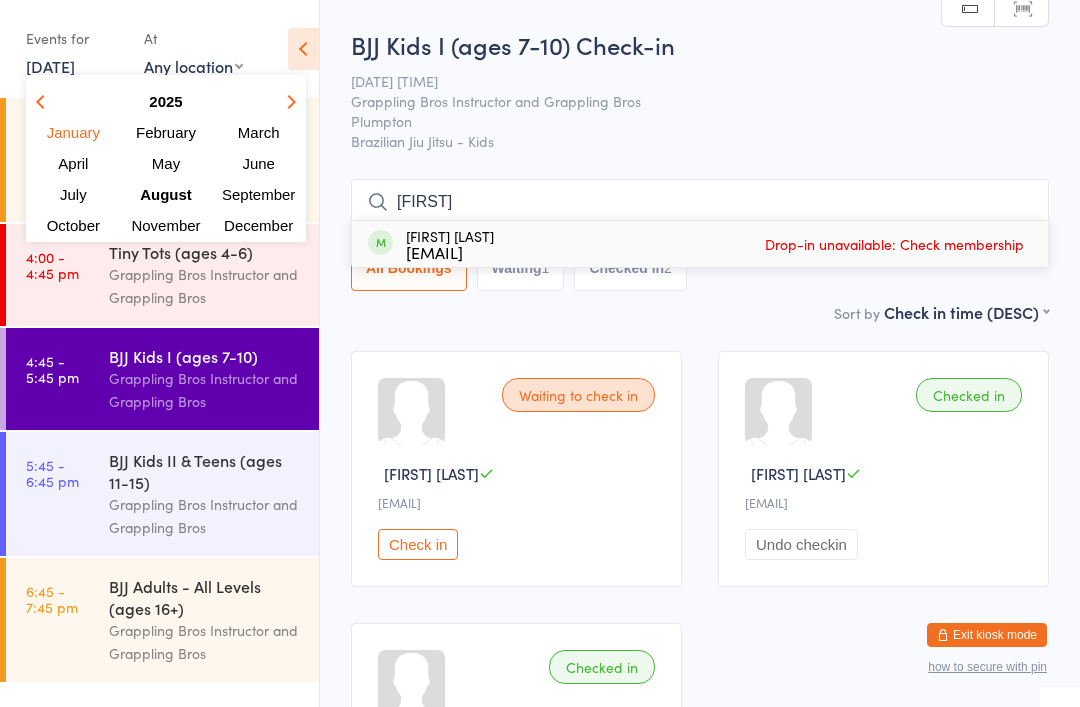 click on "August" at bounding box center [166, 194] 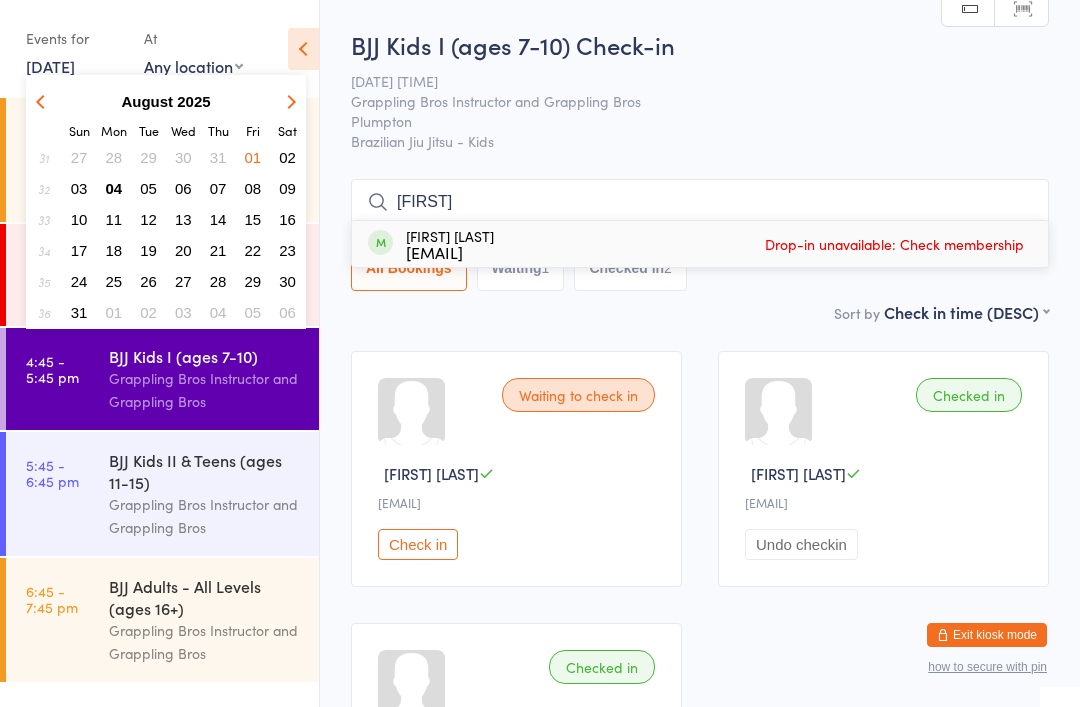 click on "04" at bounding box center [114, 188] 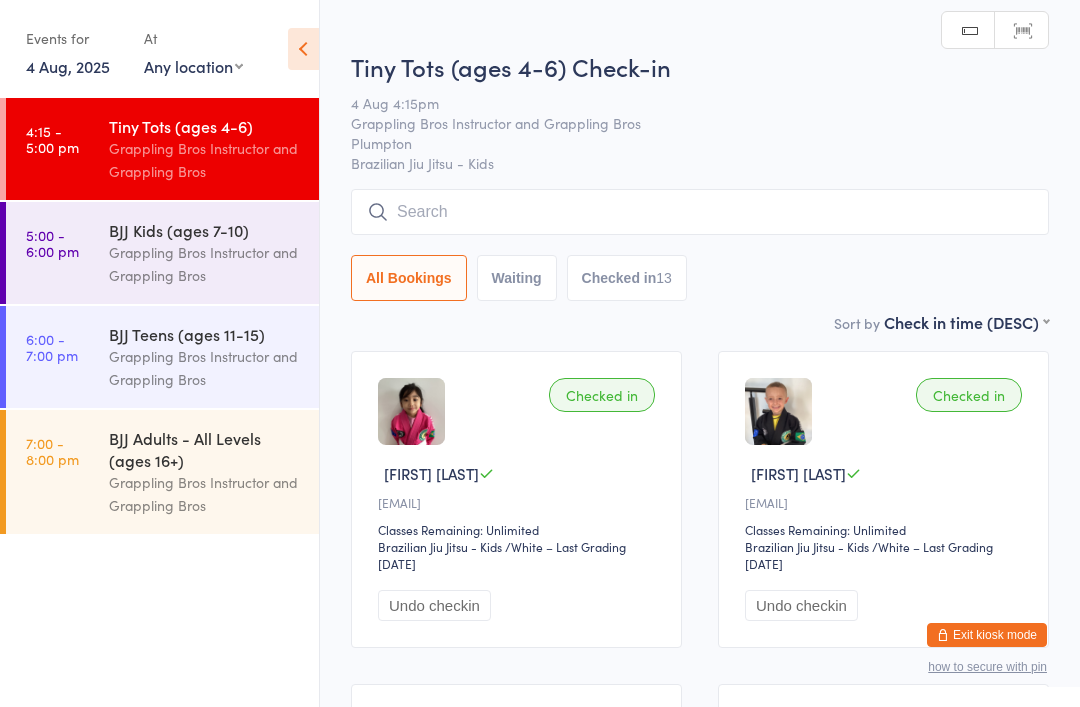 click on "BJJ Kids (ages 7-10)" at bounding box center (205, 230) 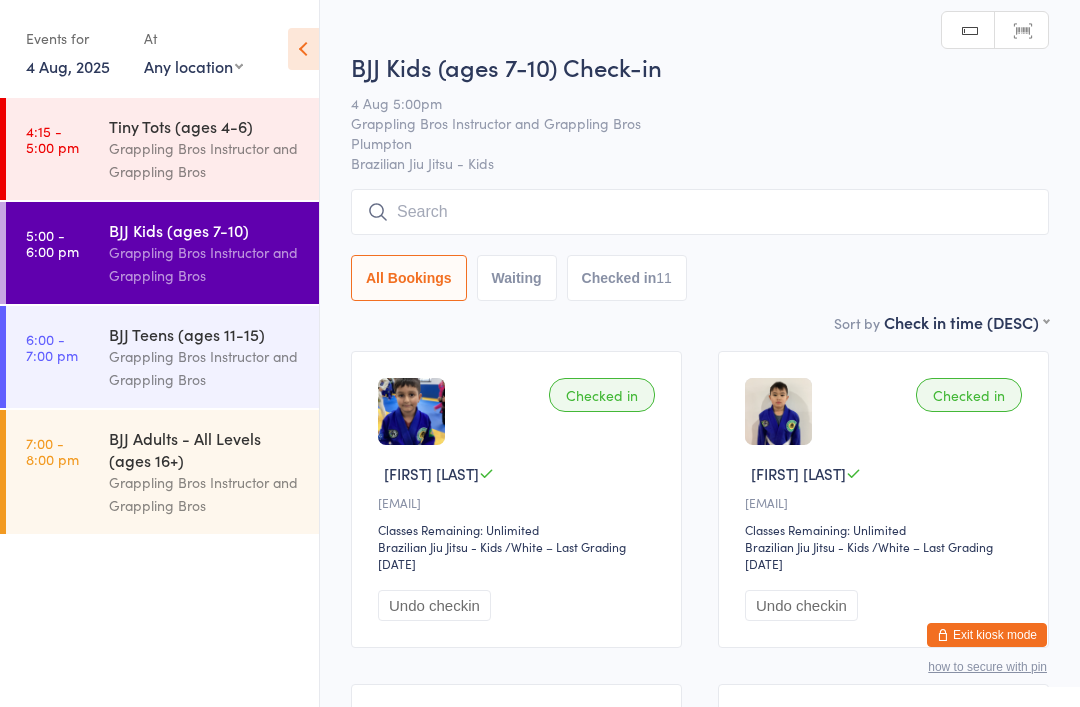 click at bounding box center (700, 212) 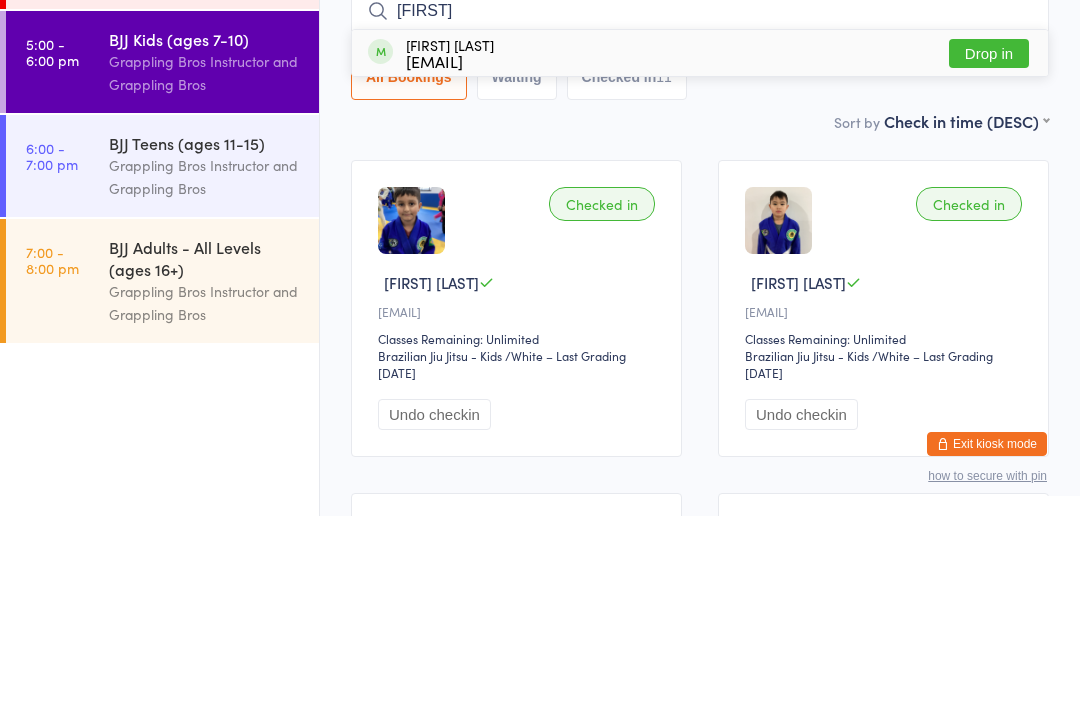 type on "Dom" 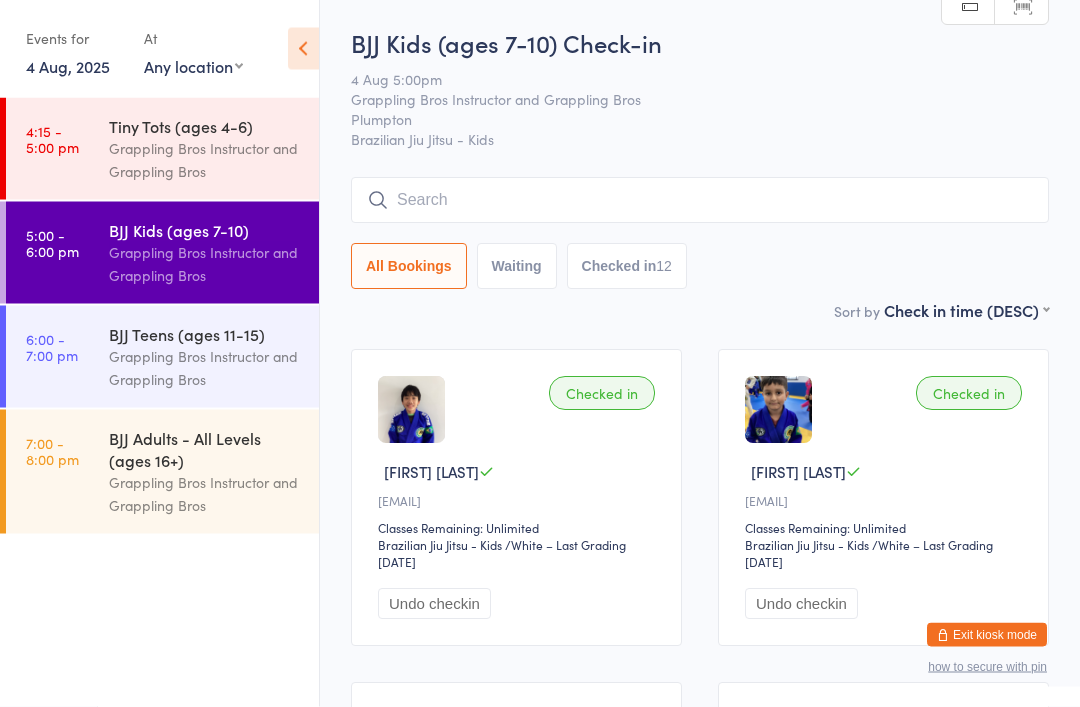 scroll, scrollTop: 0, scrollLeft: 0, axis: both 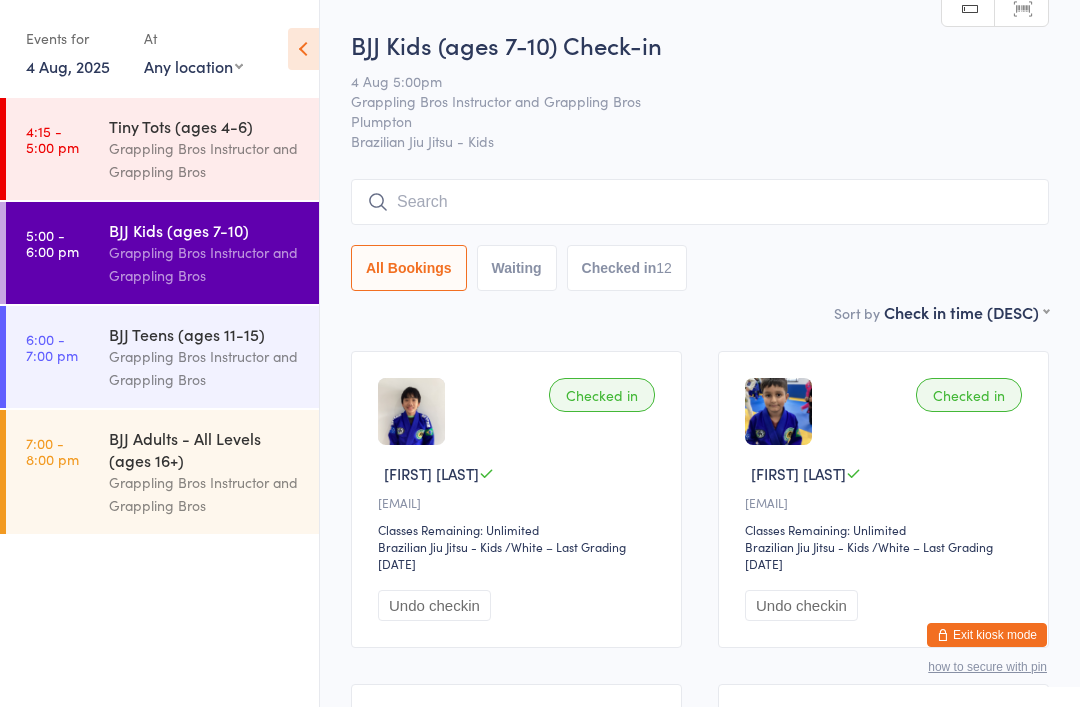 click at bounding box center (700, 202) 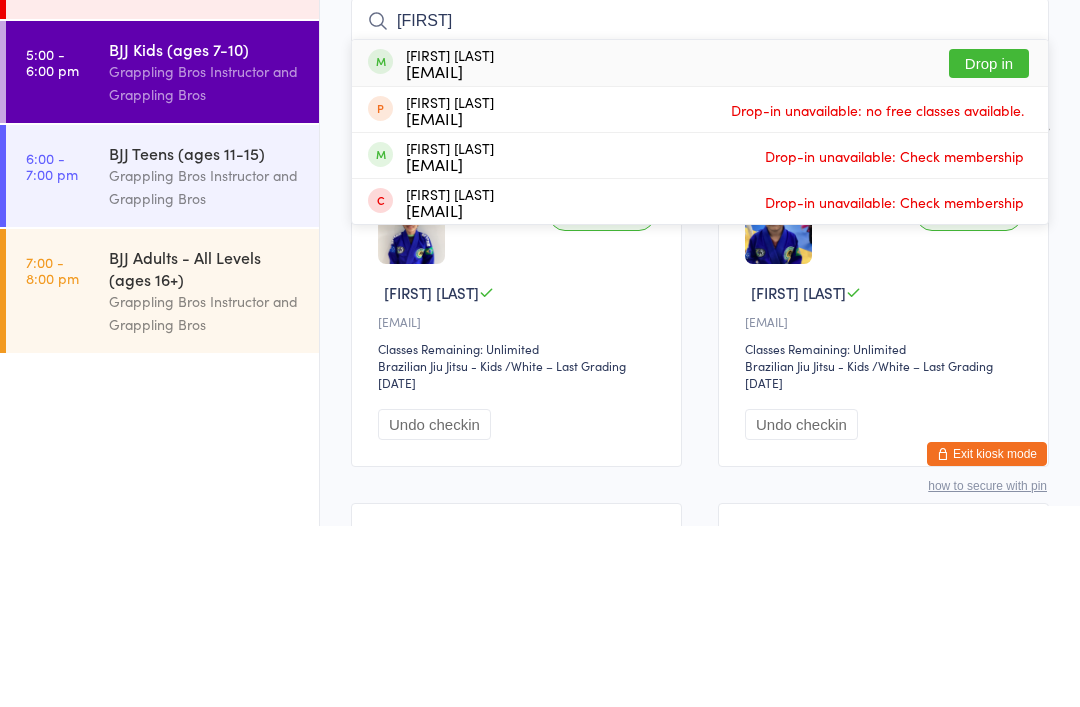 type on "Katelin" 